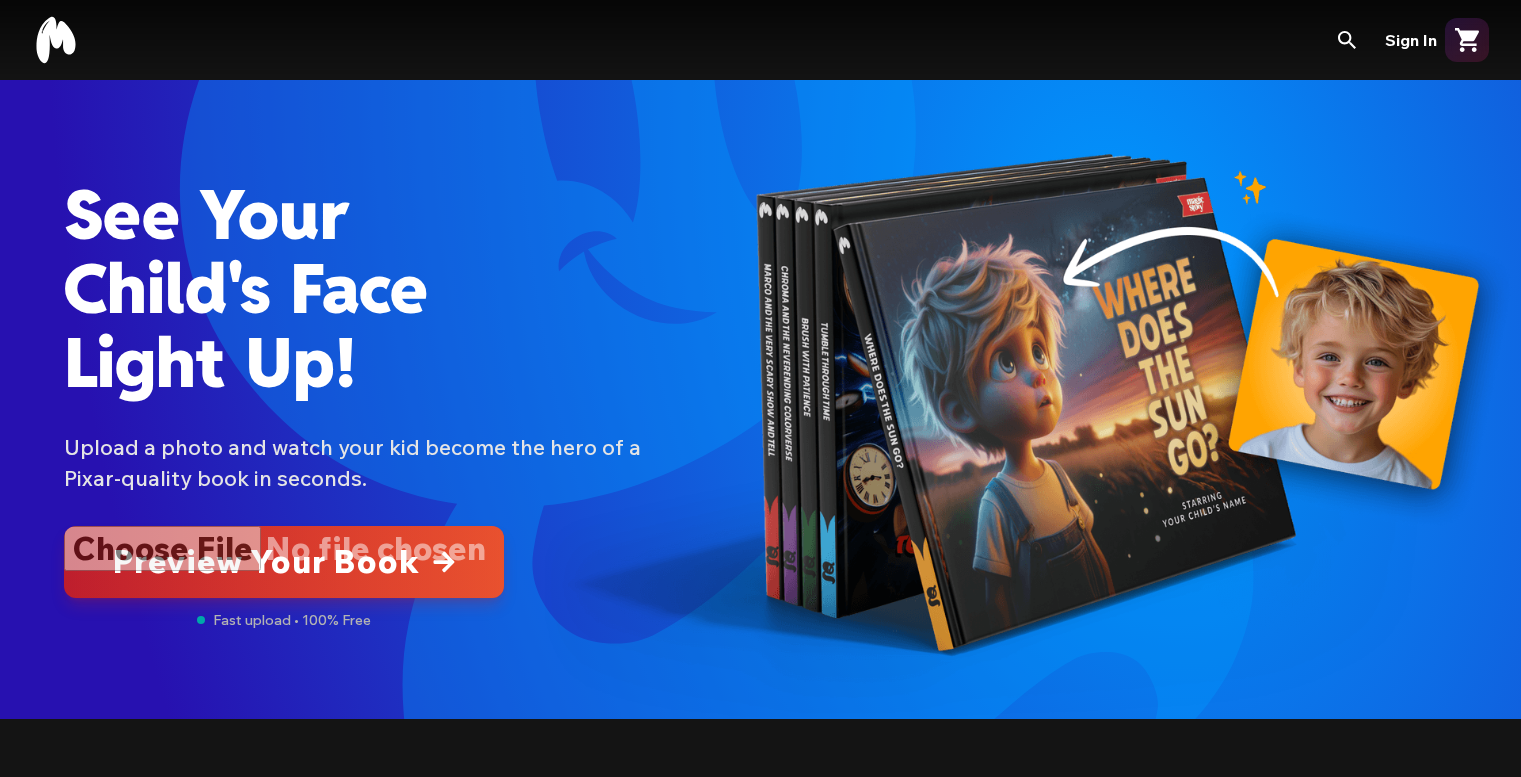 scroll, scrollTop: 0, scrollLeft: 0, axis: both 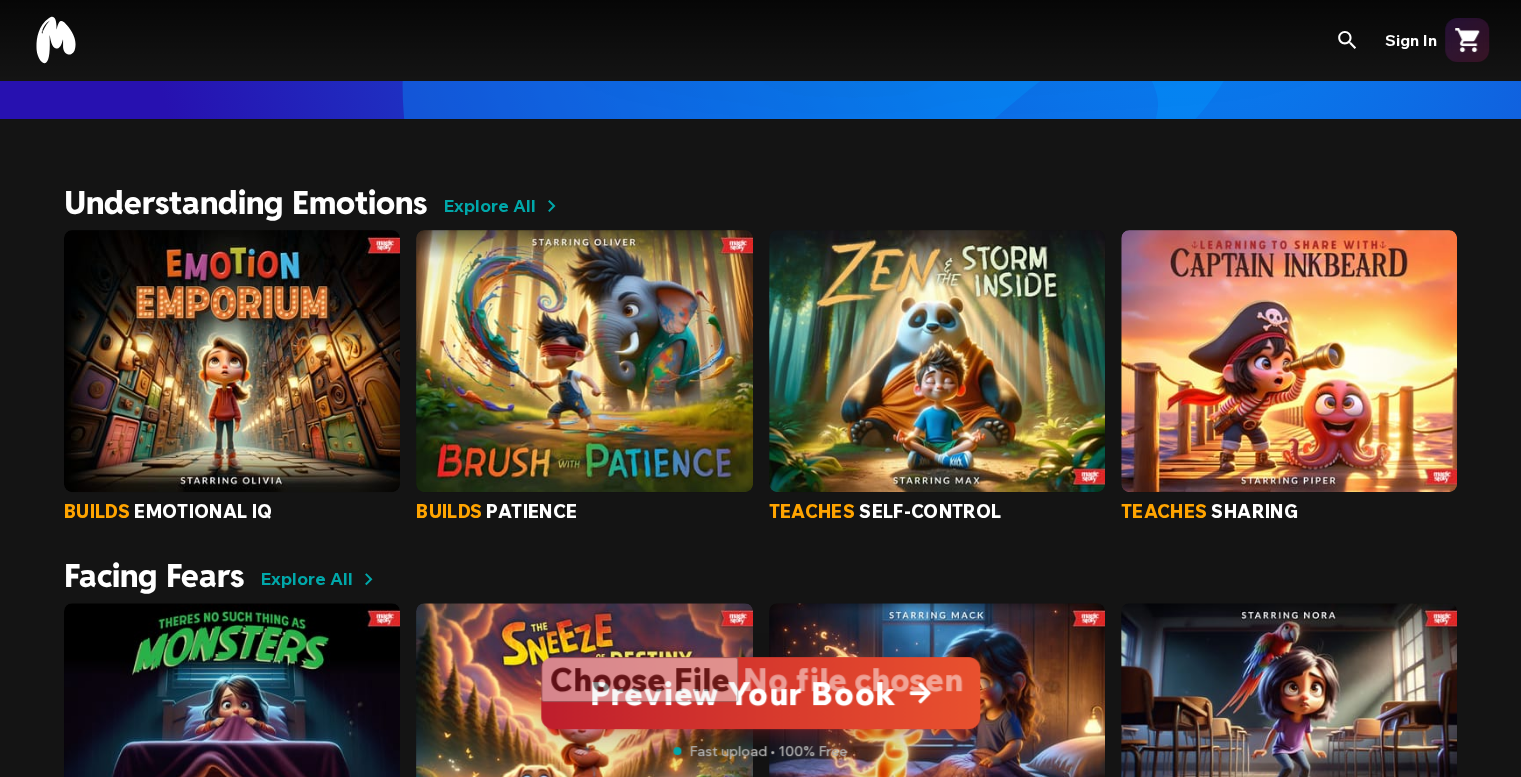 click on "Explore All" at bounding box center (489, 206) 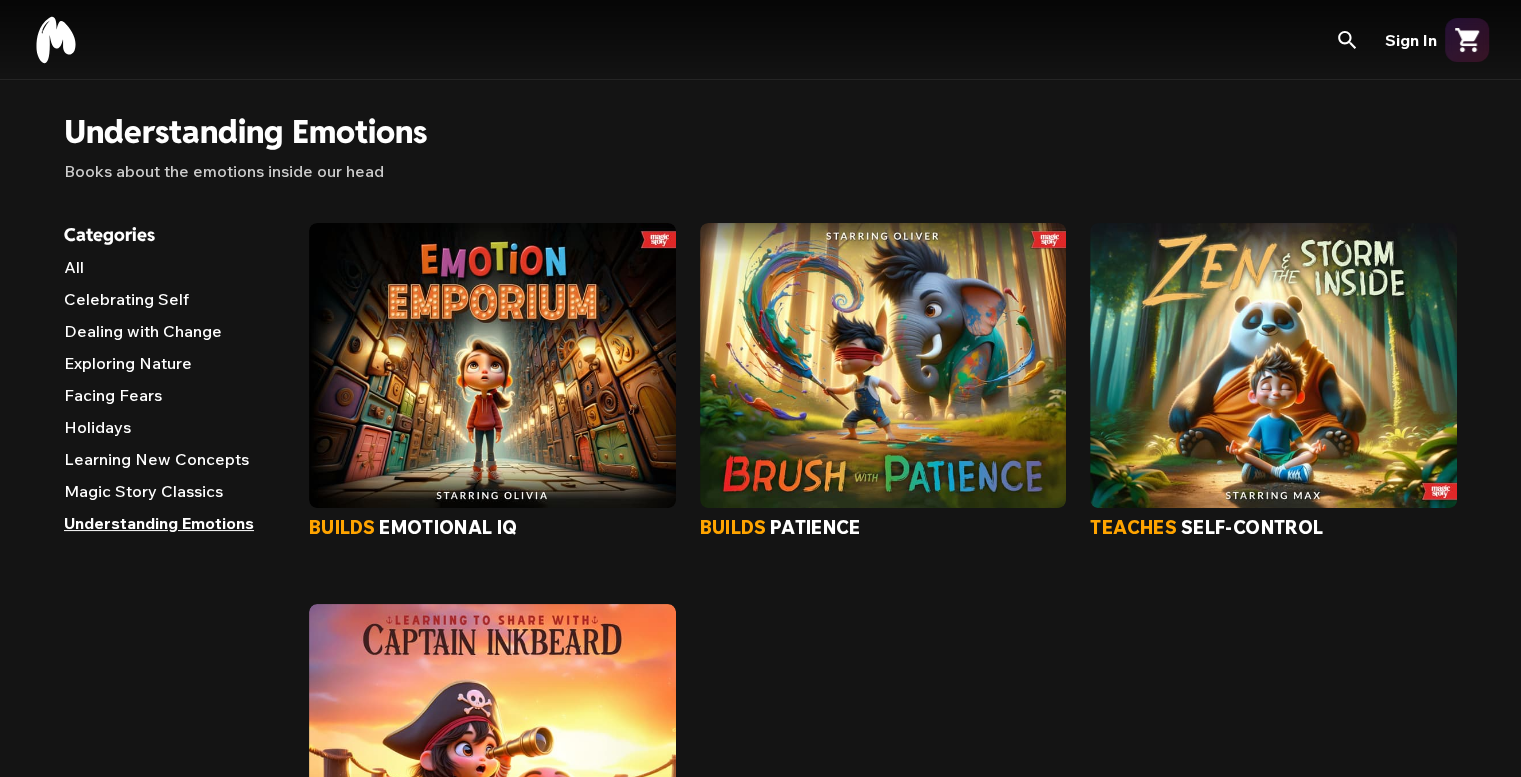 click at bounding box center (883, 365) 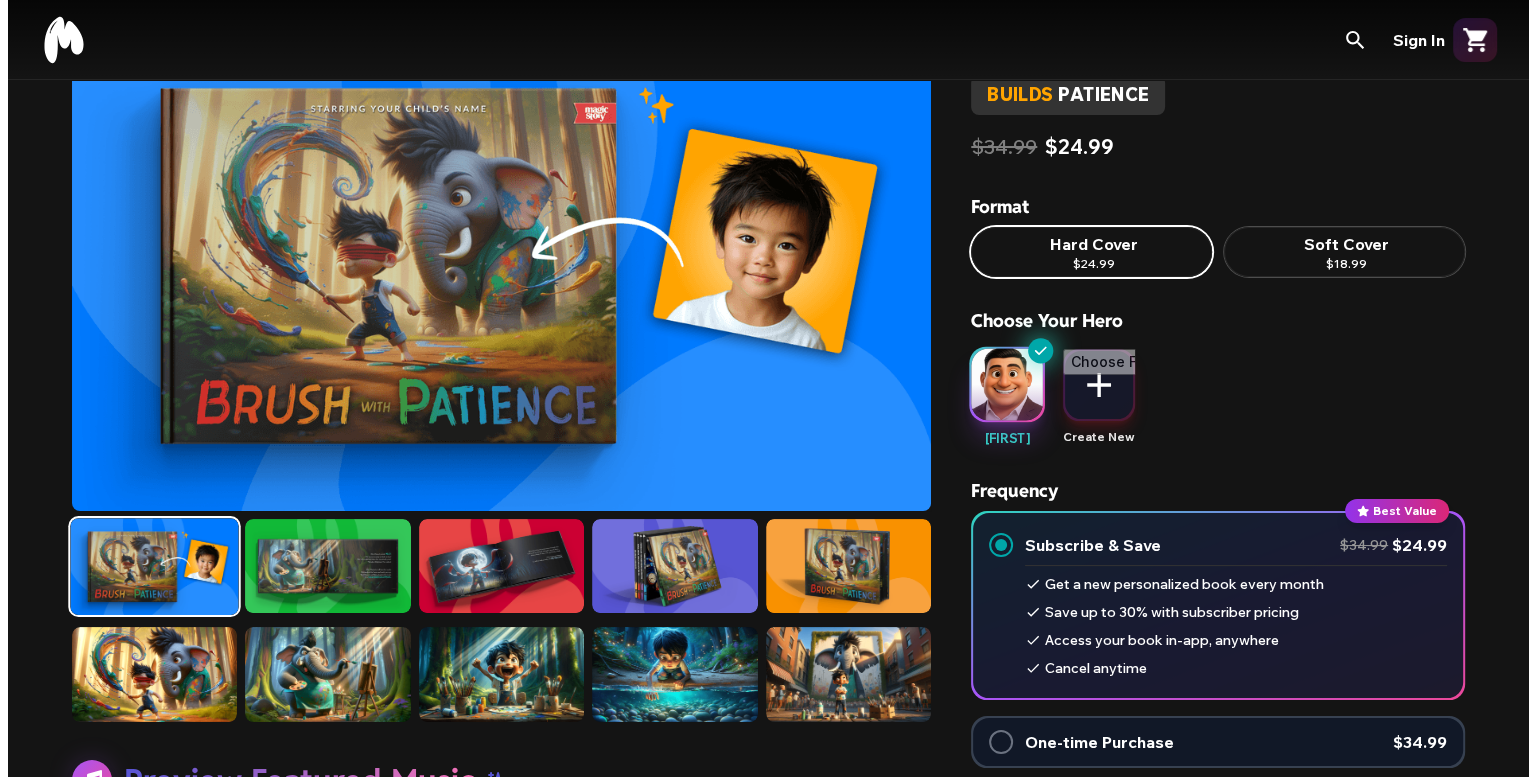 scroll, scrollTop: 0, scrollLeft: 0, axis: both 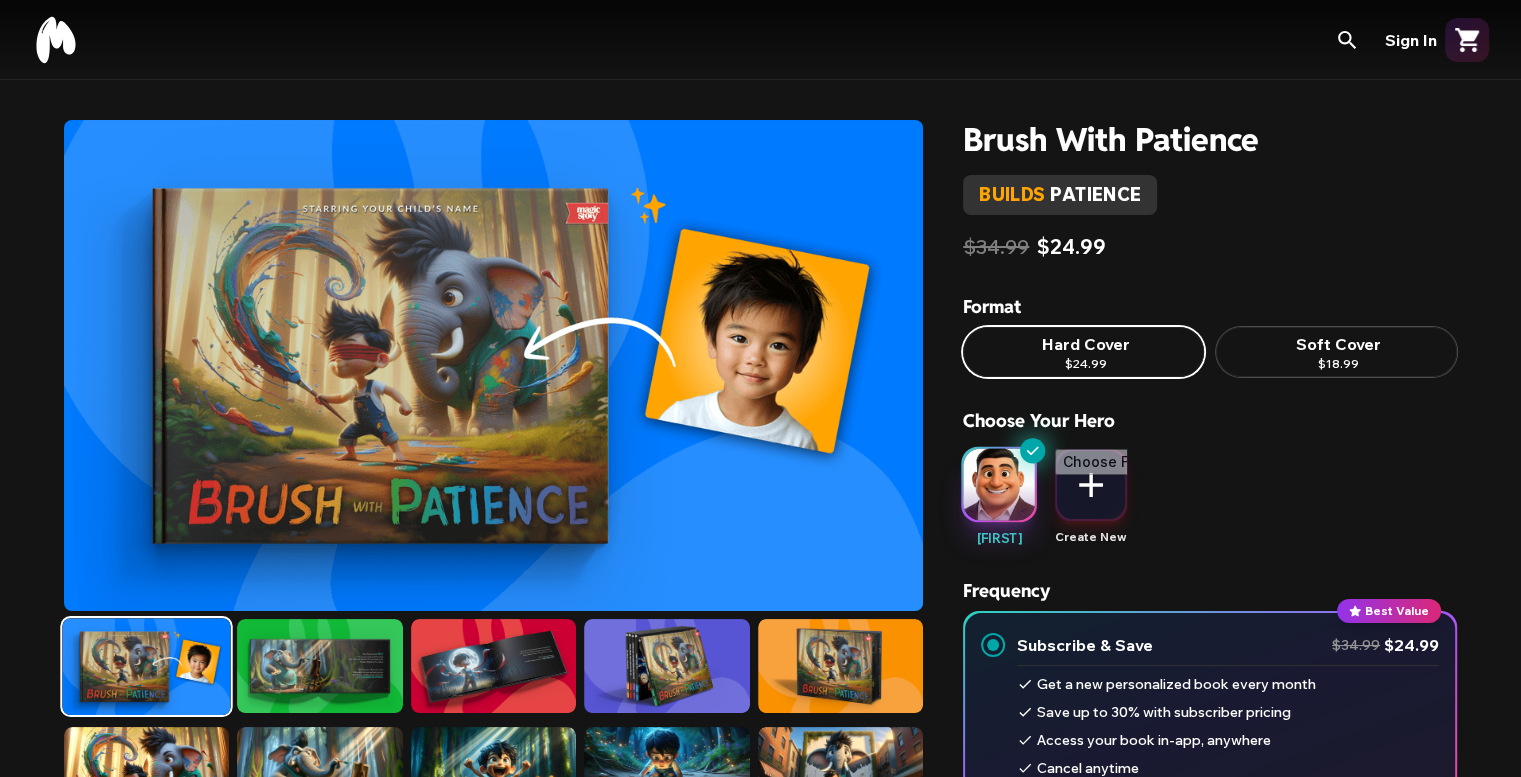 click at bounding box center (1091, 485) 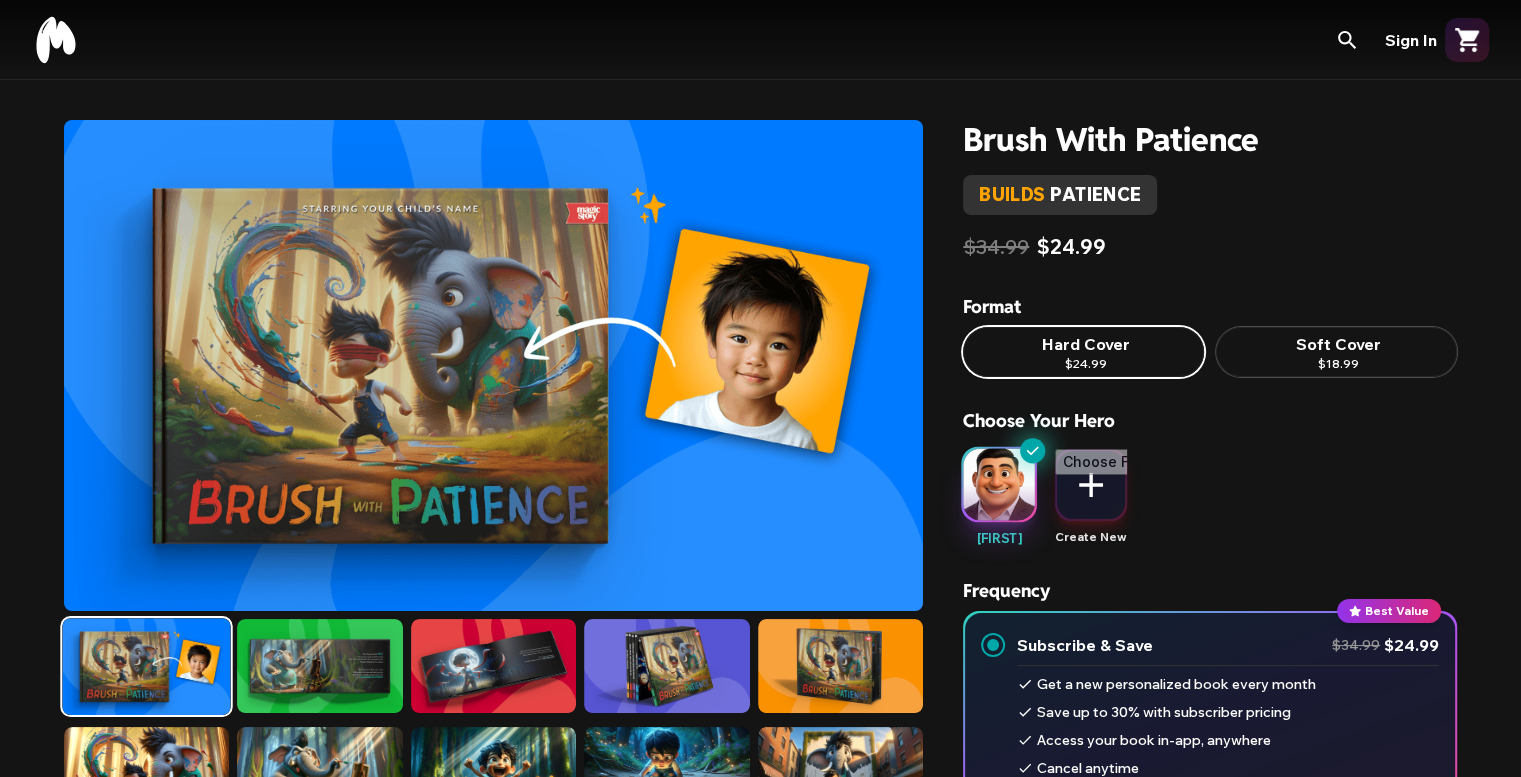type on "**********" 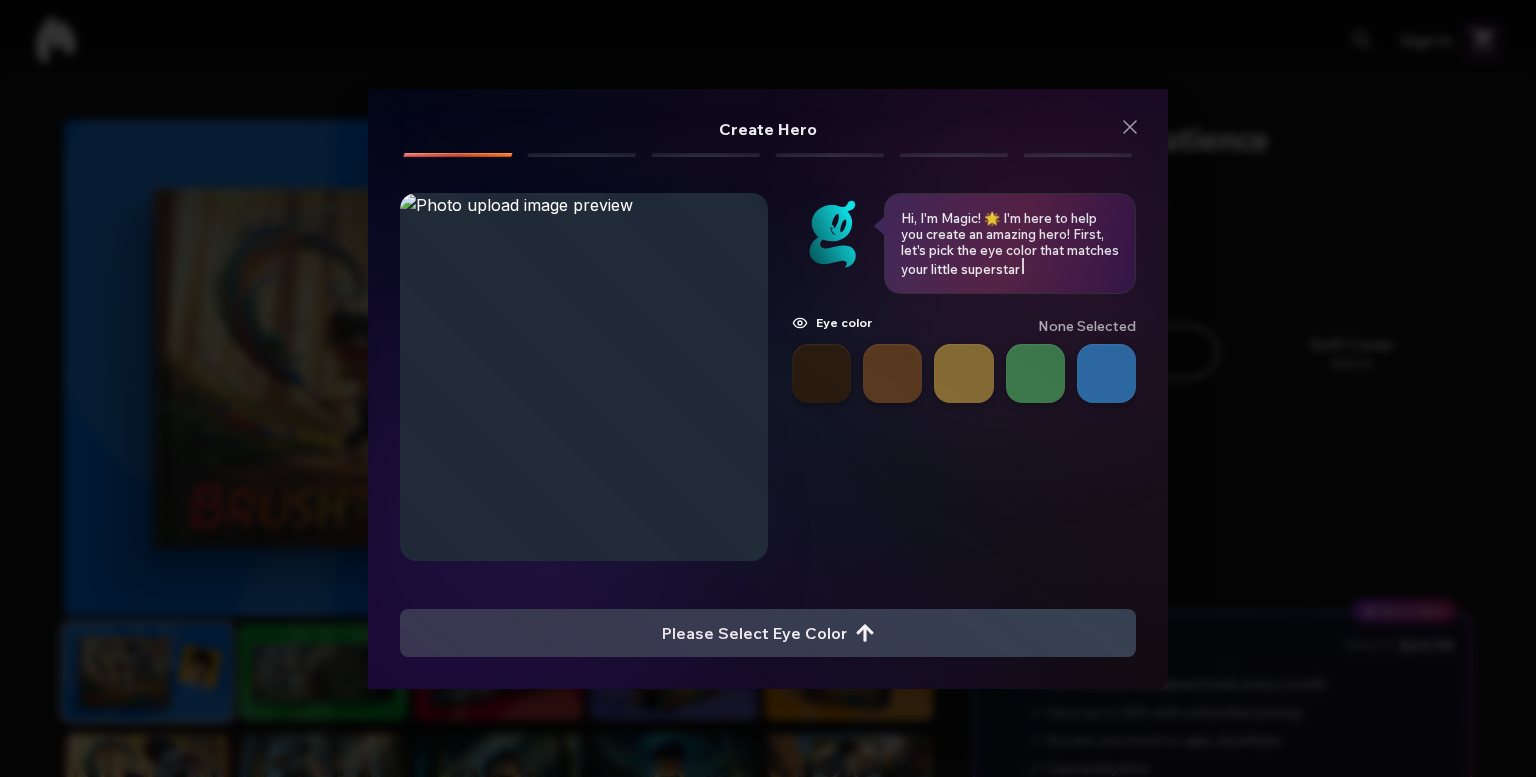 click at bounding box center [821, 373] 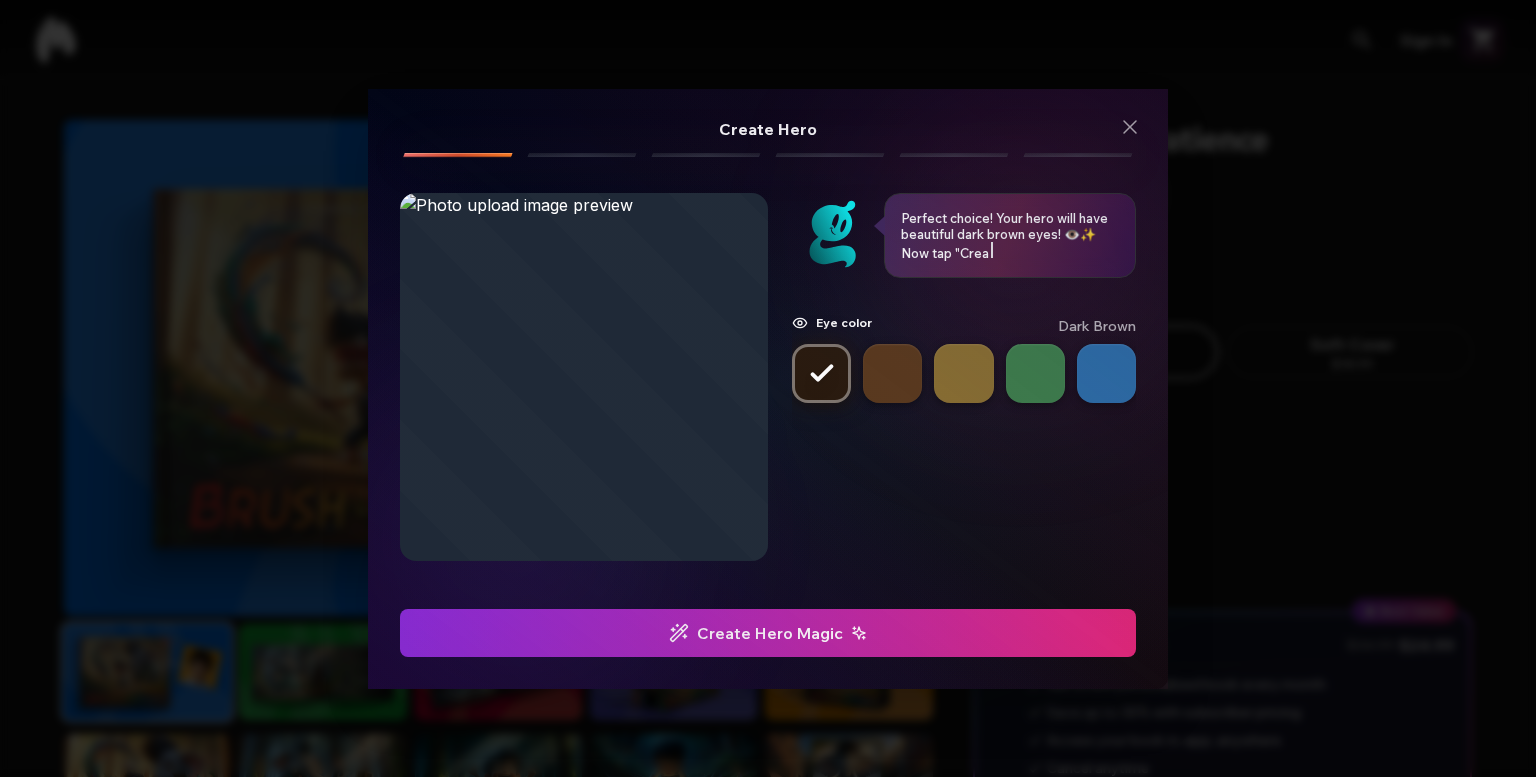 click on "Create Hero Magic" at bounding box center [768, 633] 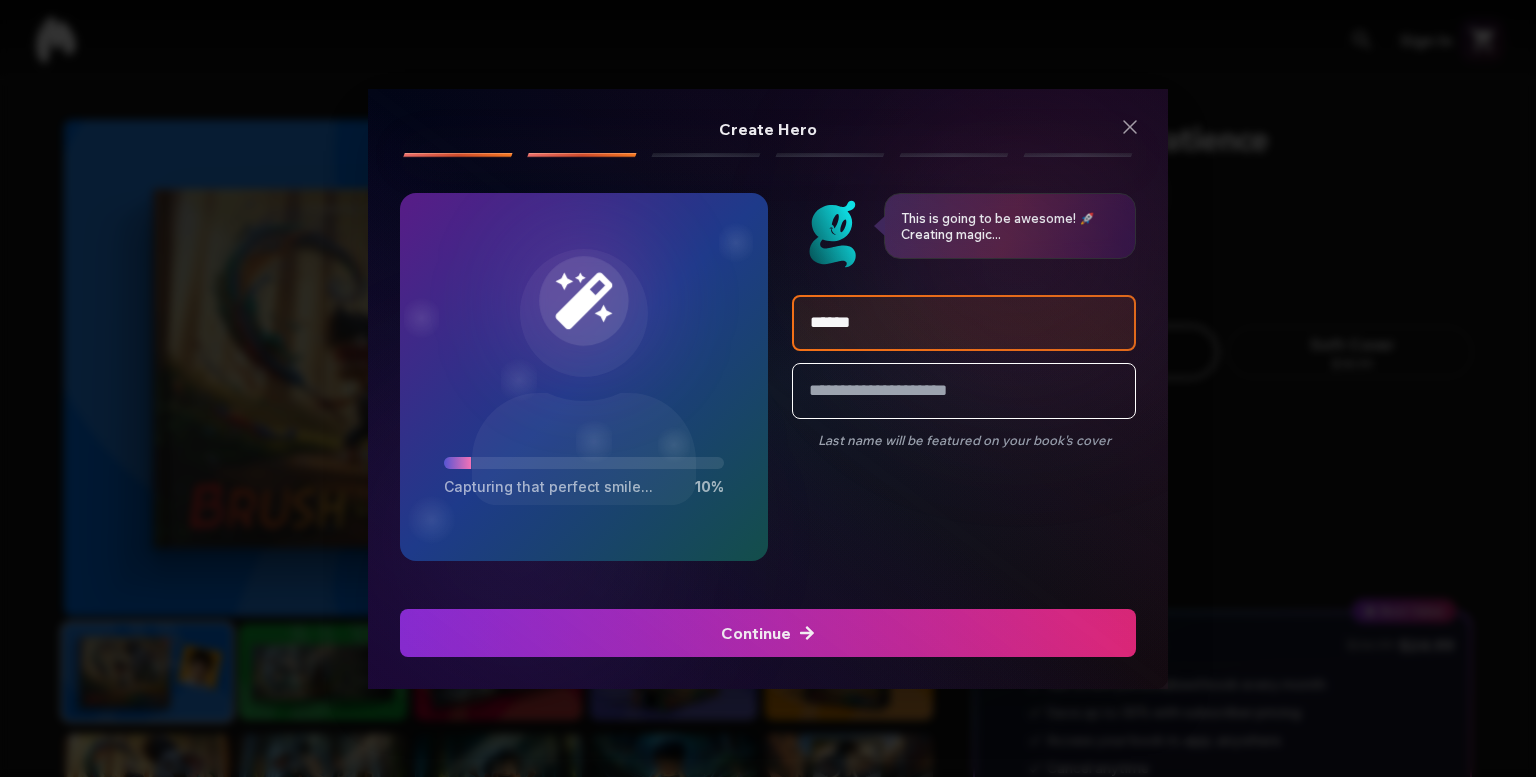 type on "******" 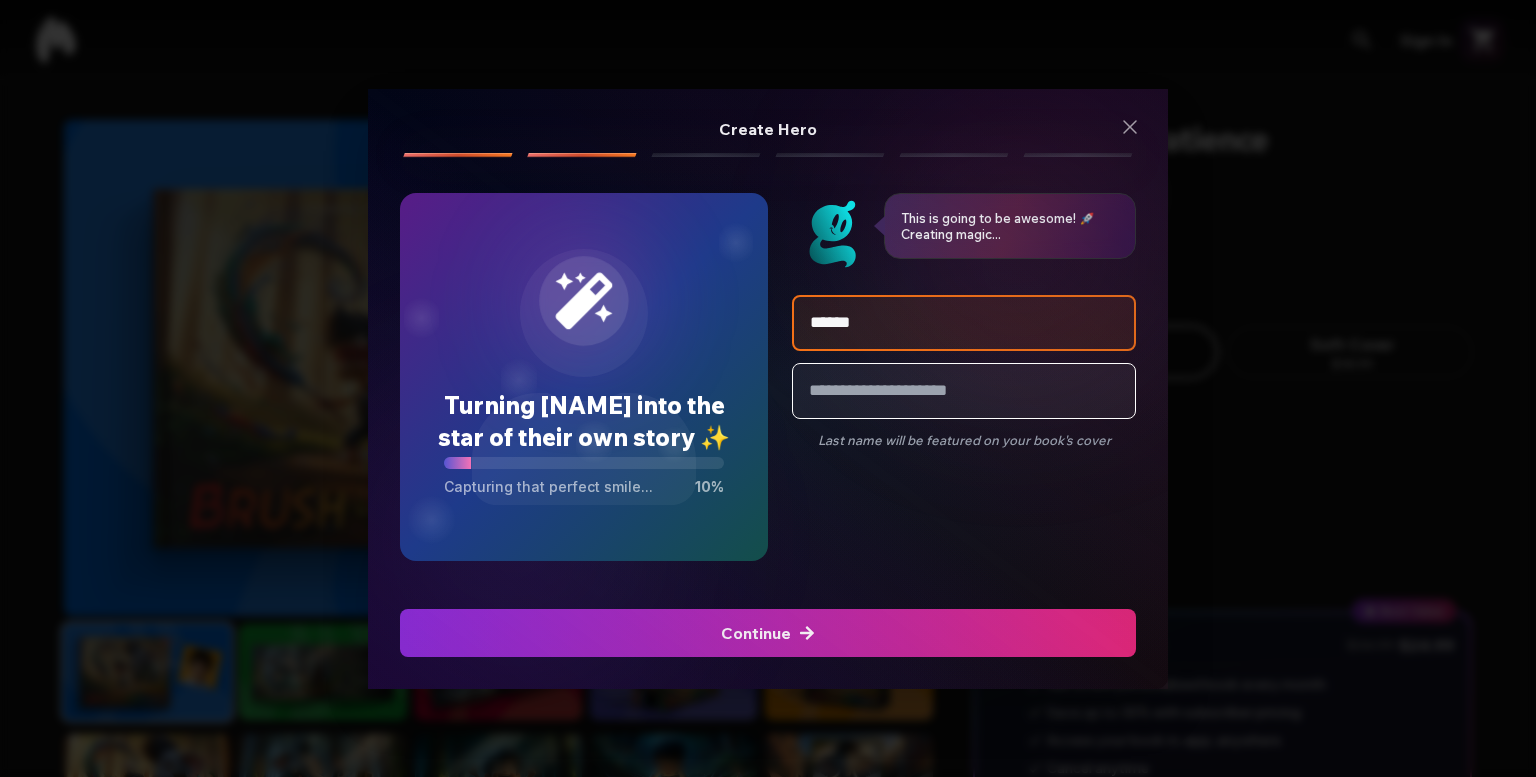 click at bounding box center (964, 391) 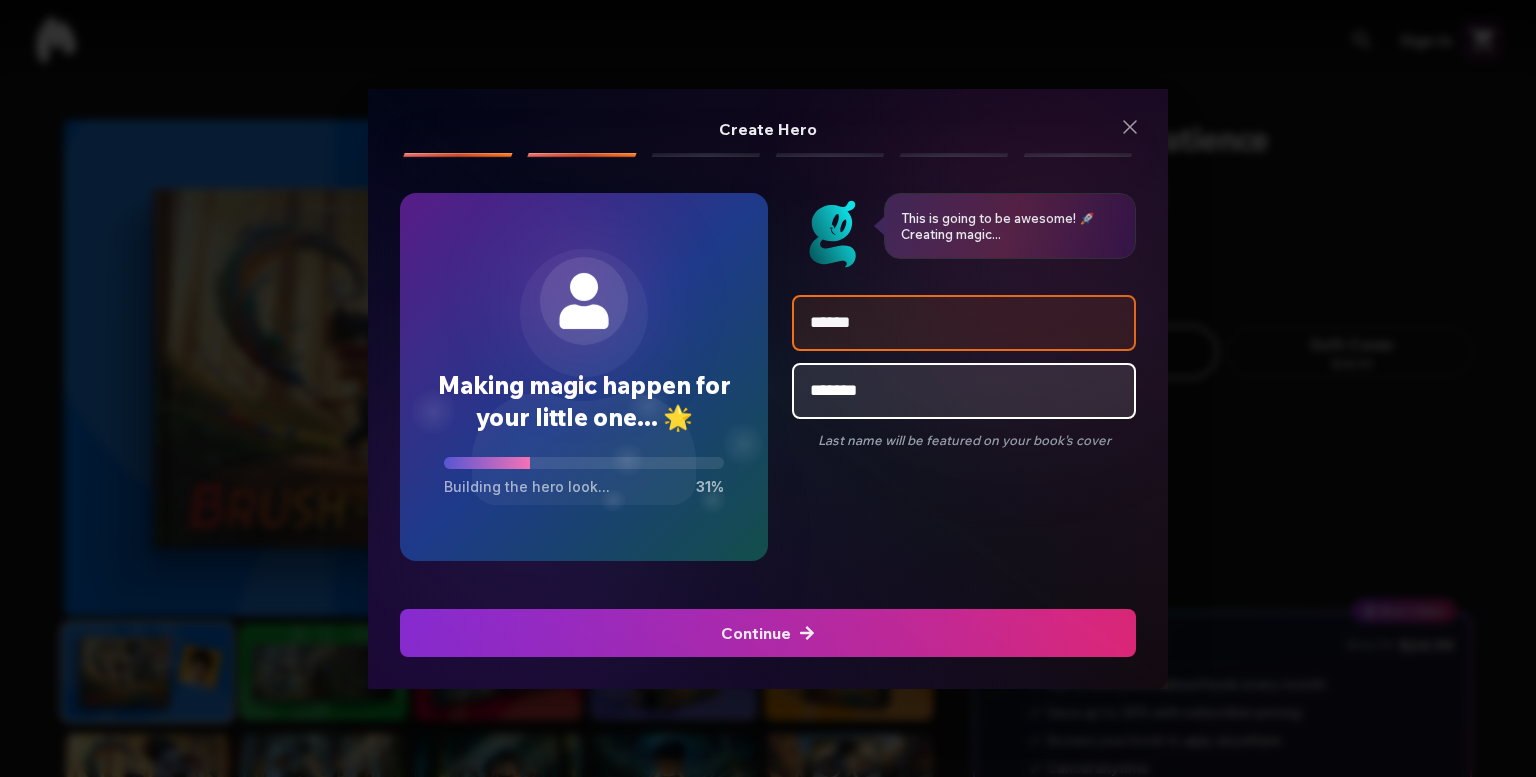 type on "*******" 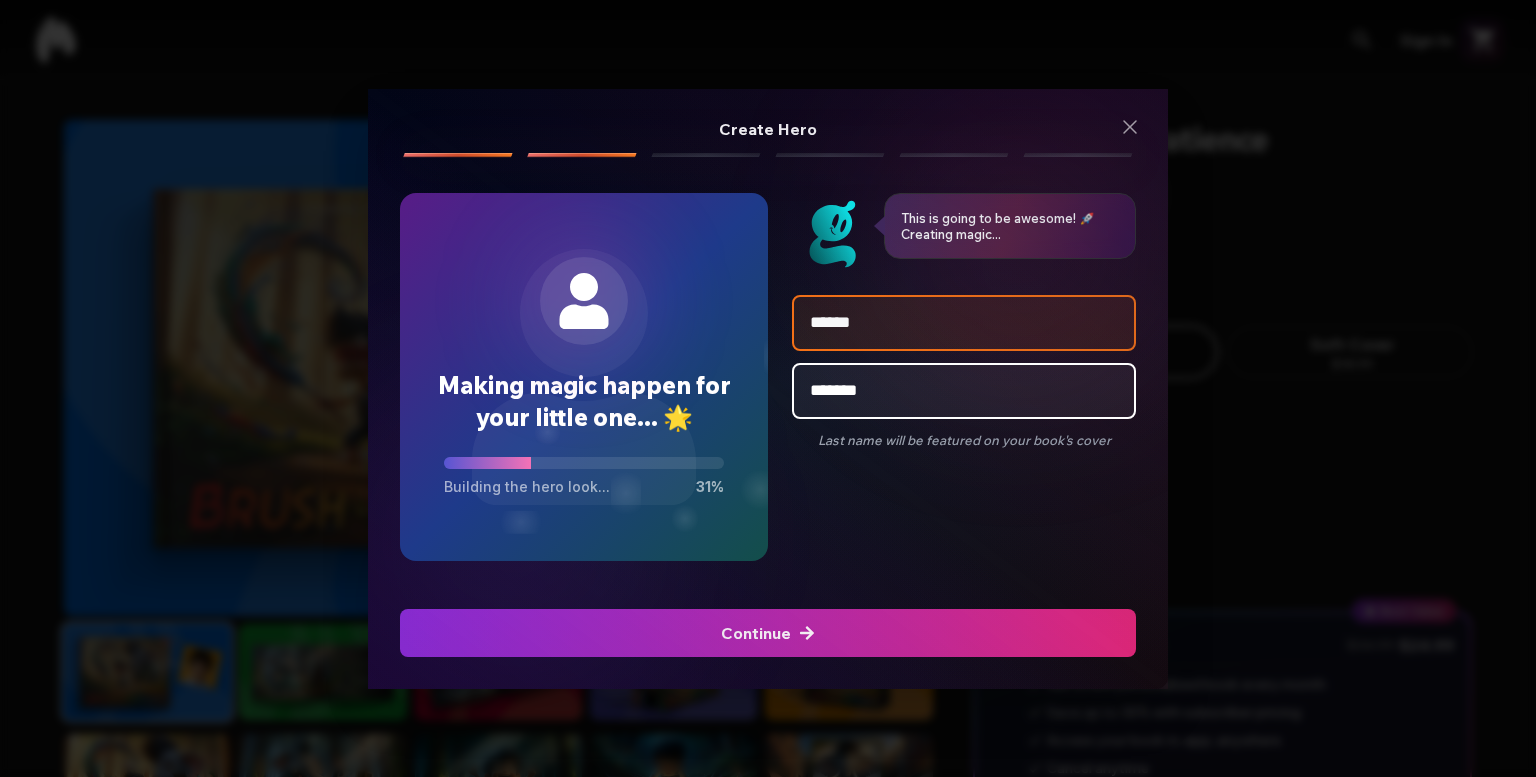 click at bounding box center (768, 633) 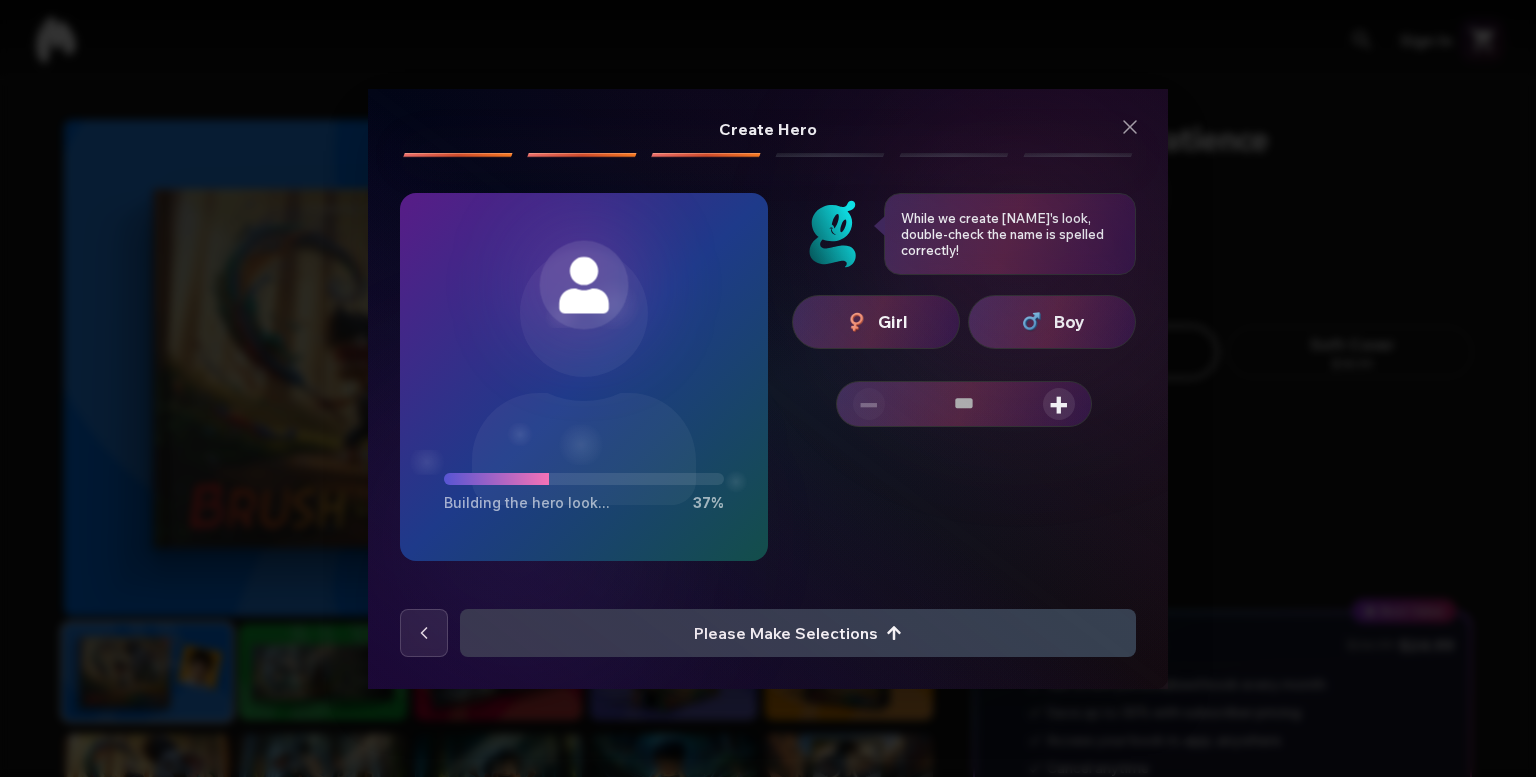 click on "+" at bounding box center (1059, 404) 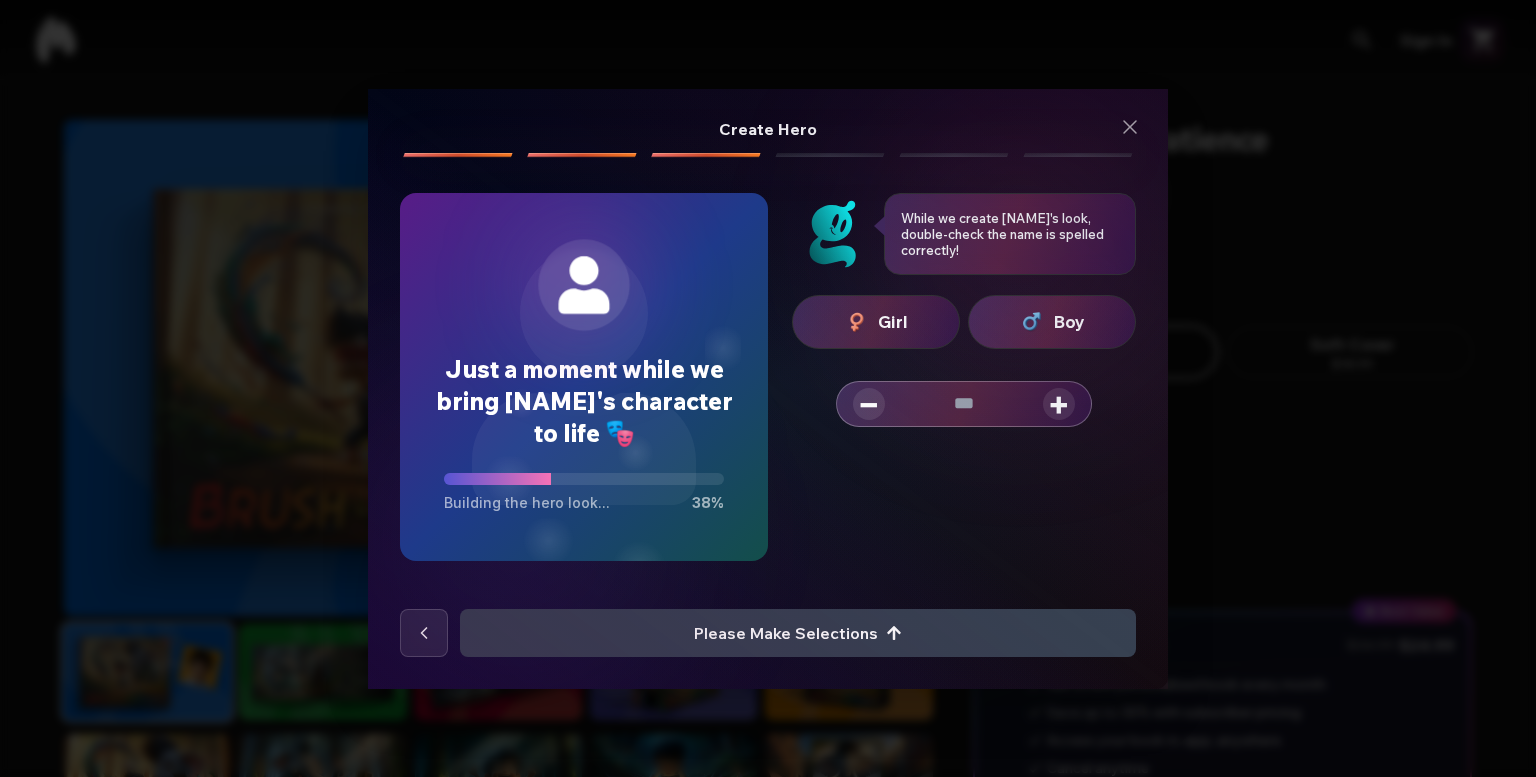 click on "+" at bounding box center (1059, 404) 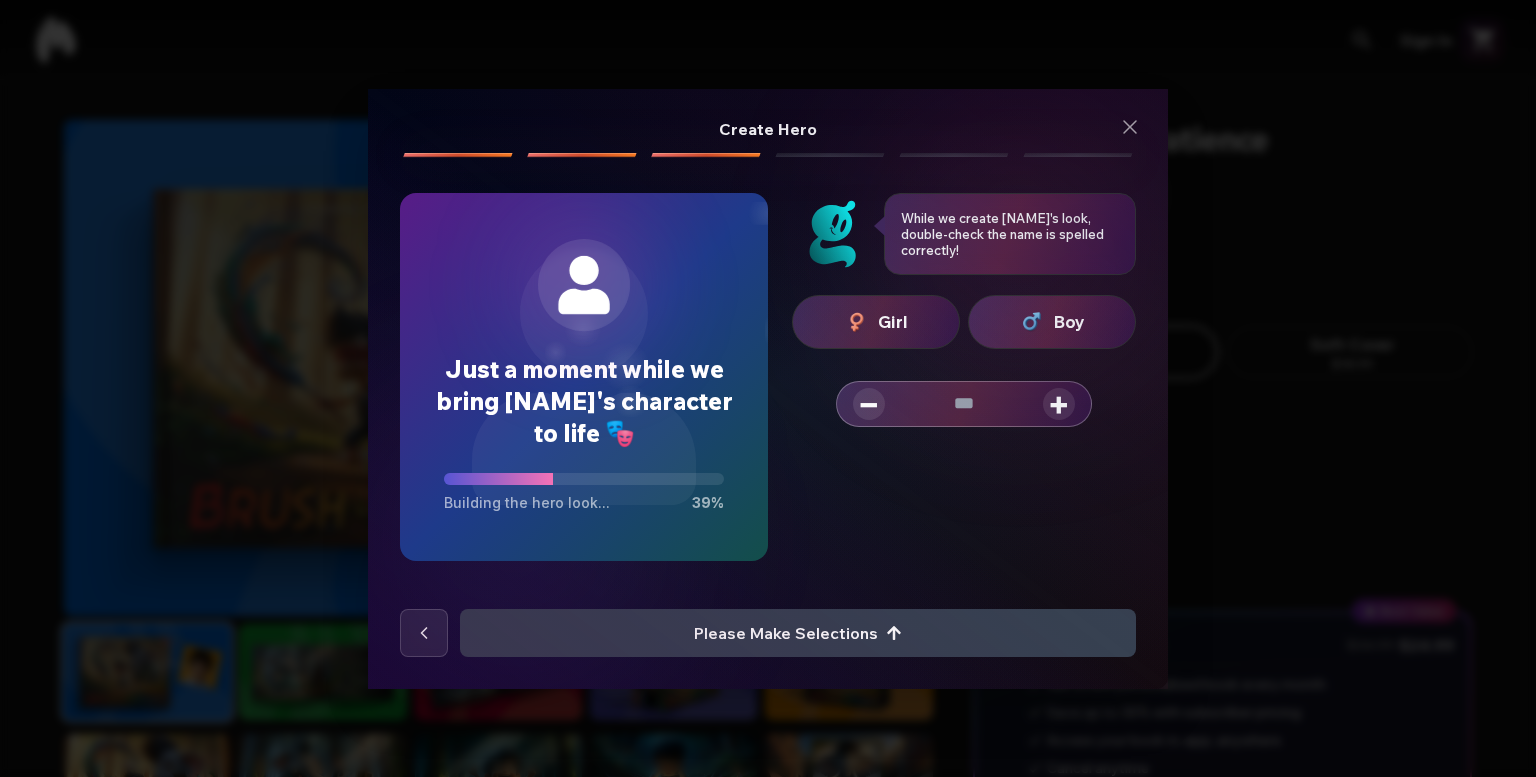 click on "+" at bounding box center [1059, 404] 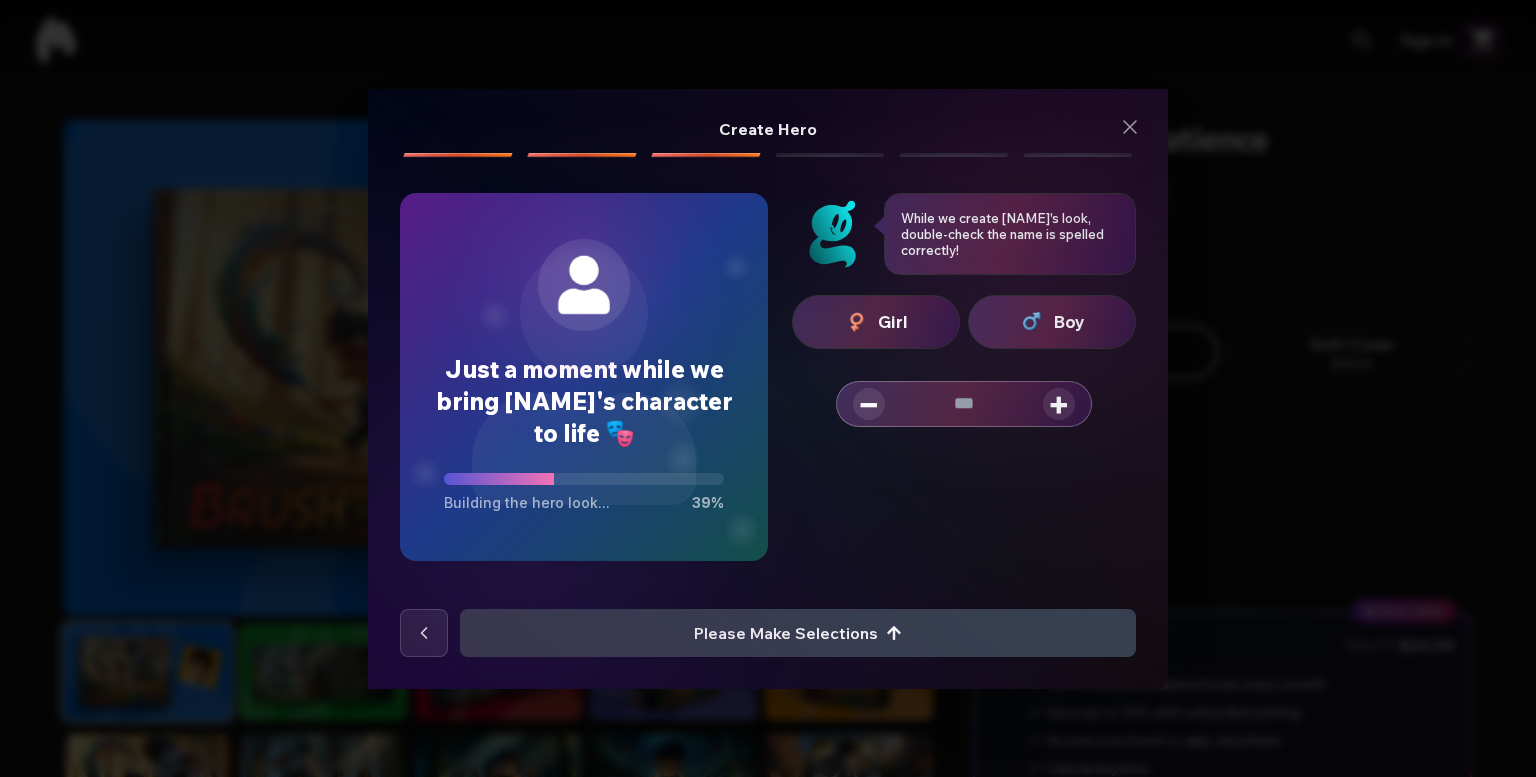 click on "+" at bounding box center (1059, 404) 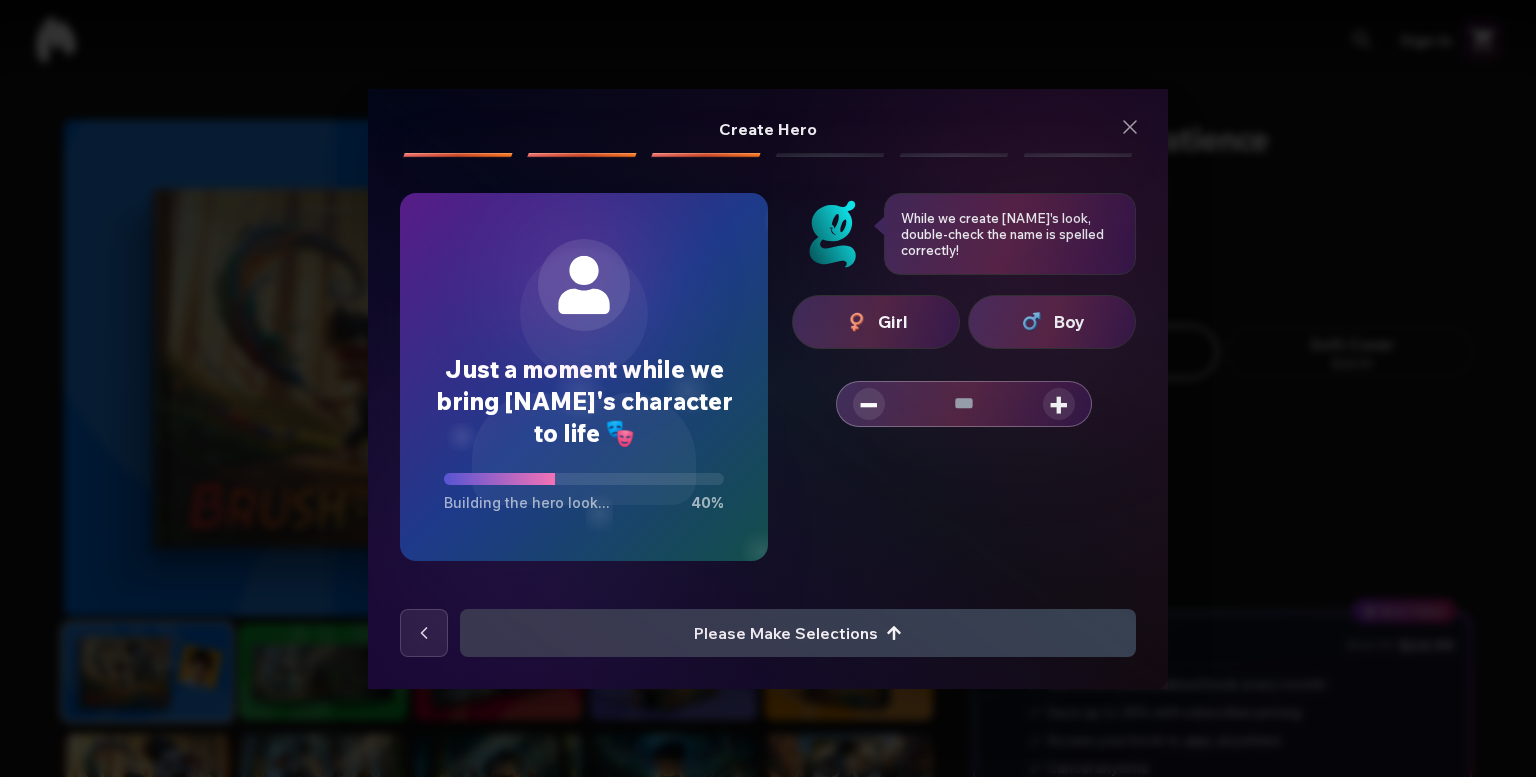 click on "+" at bounding box center [1059, 404] 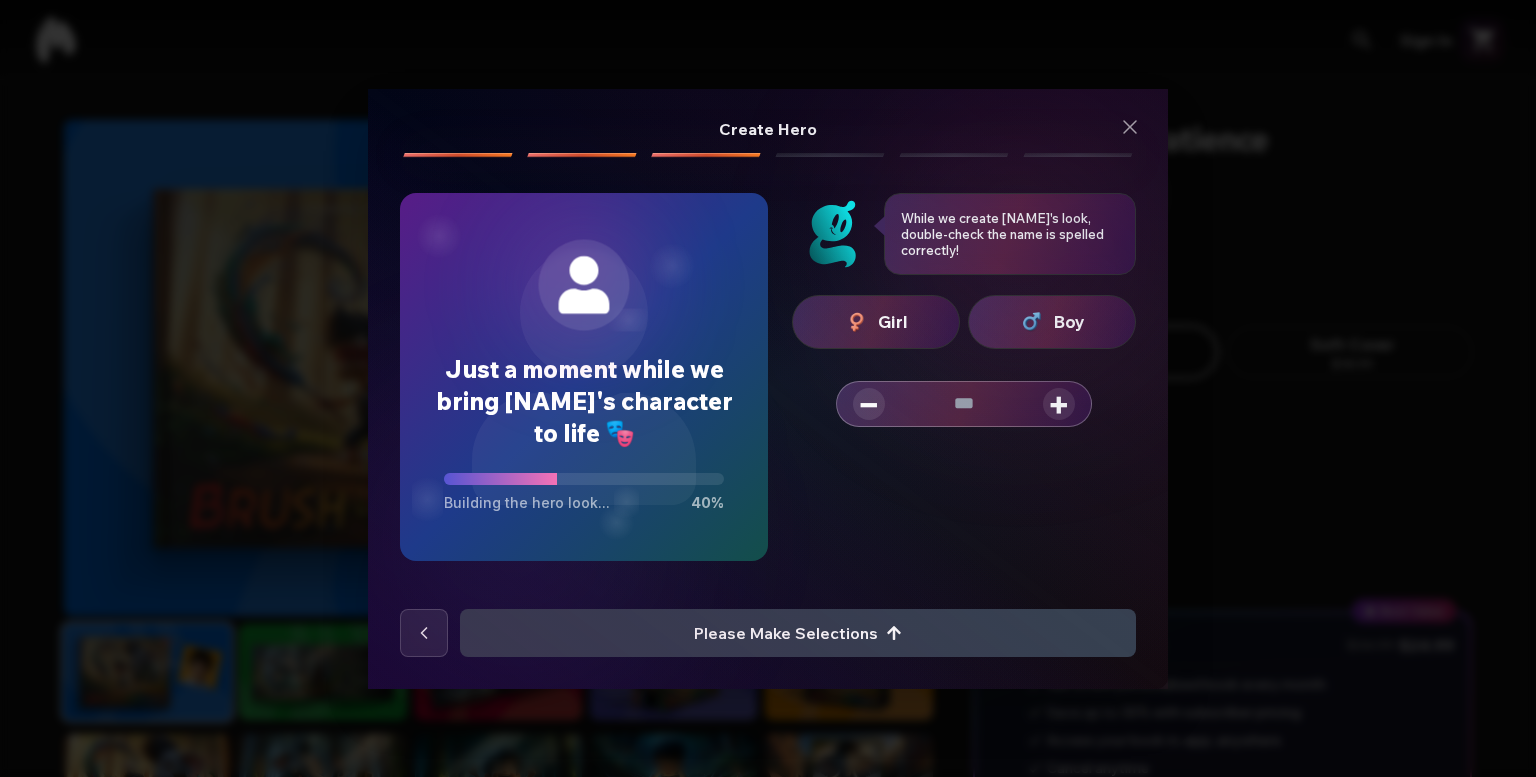 click on "+" at bounding box center (1059, 404) 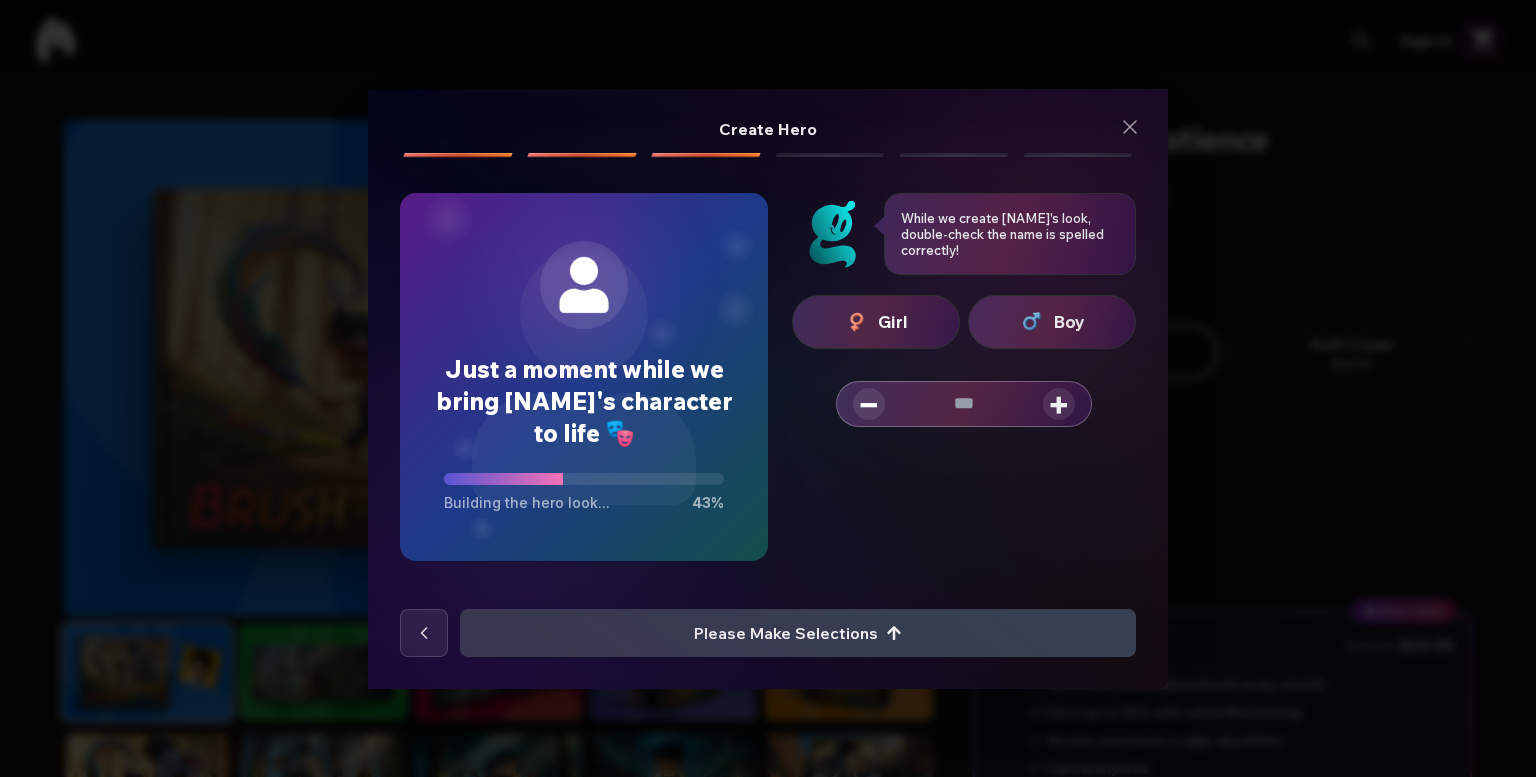 click on "−" at bounding box center (869, 404) 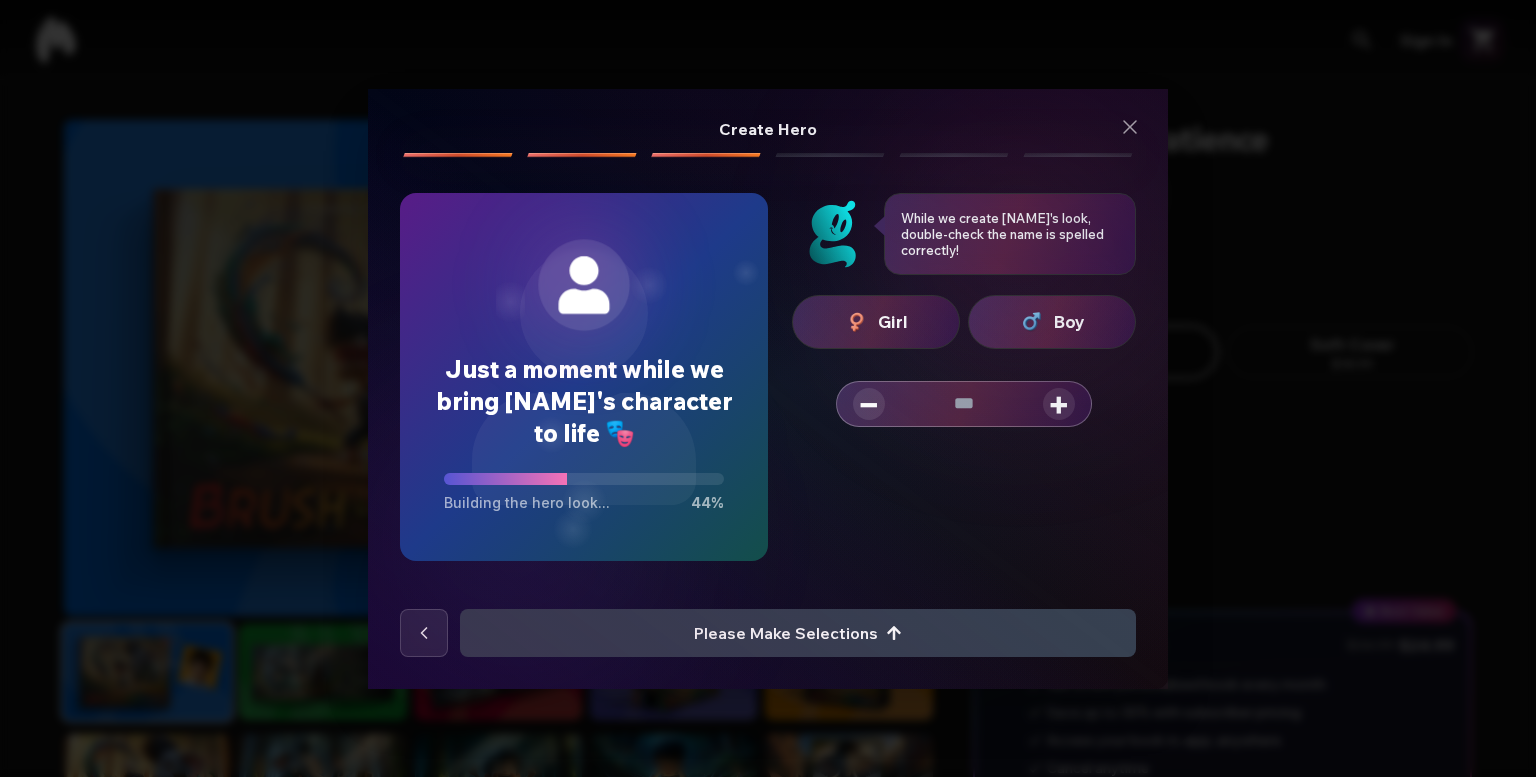 click on "−" at bounding box center [869, 404] 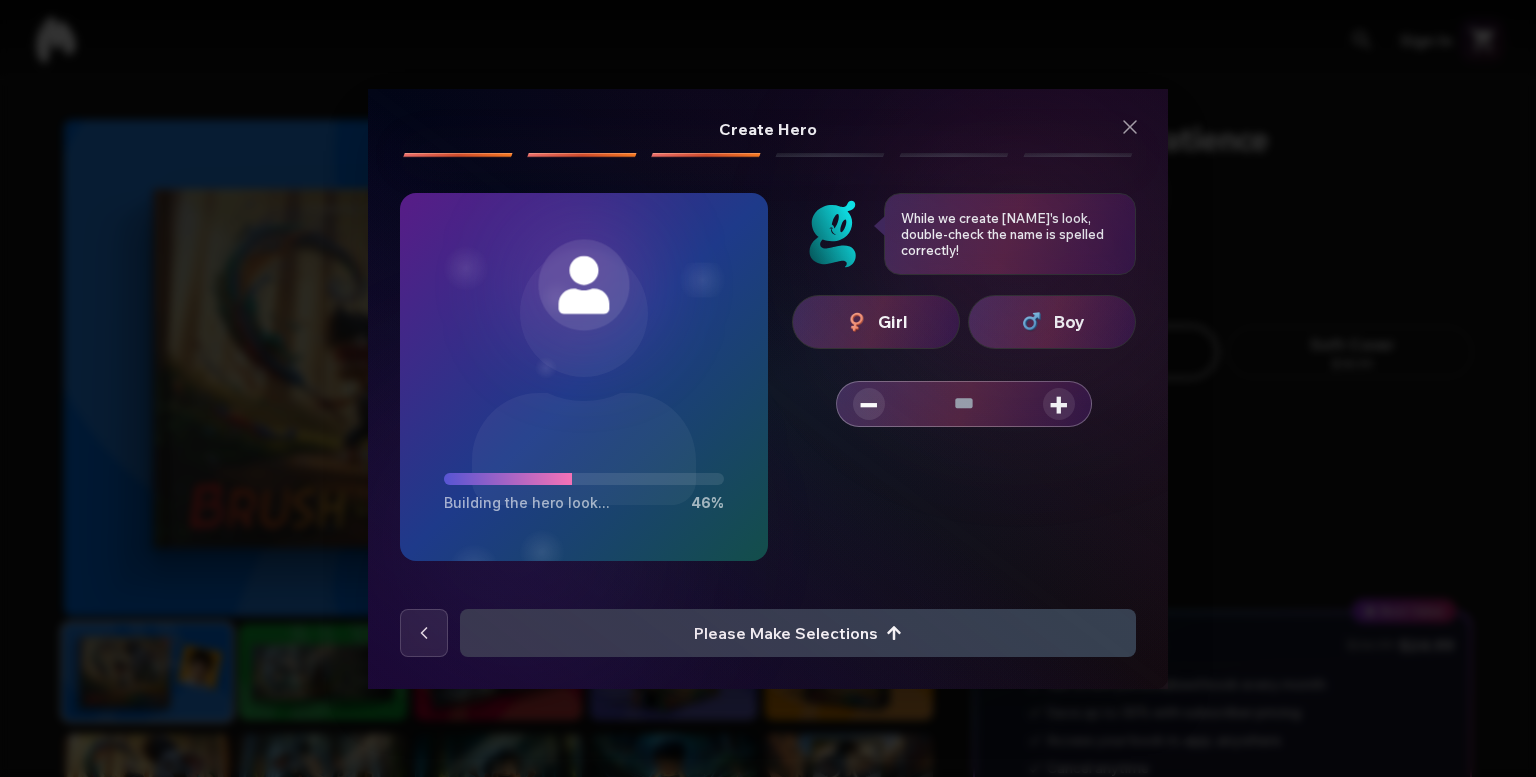 click on "+" at bounding box center [1059, 404] 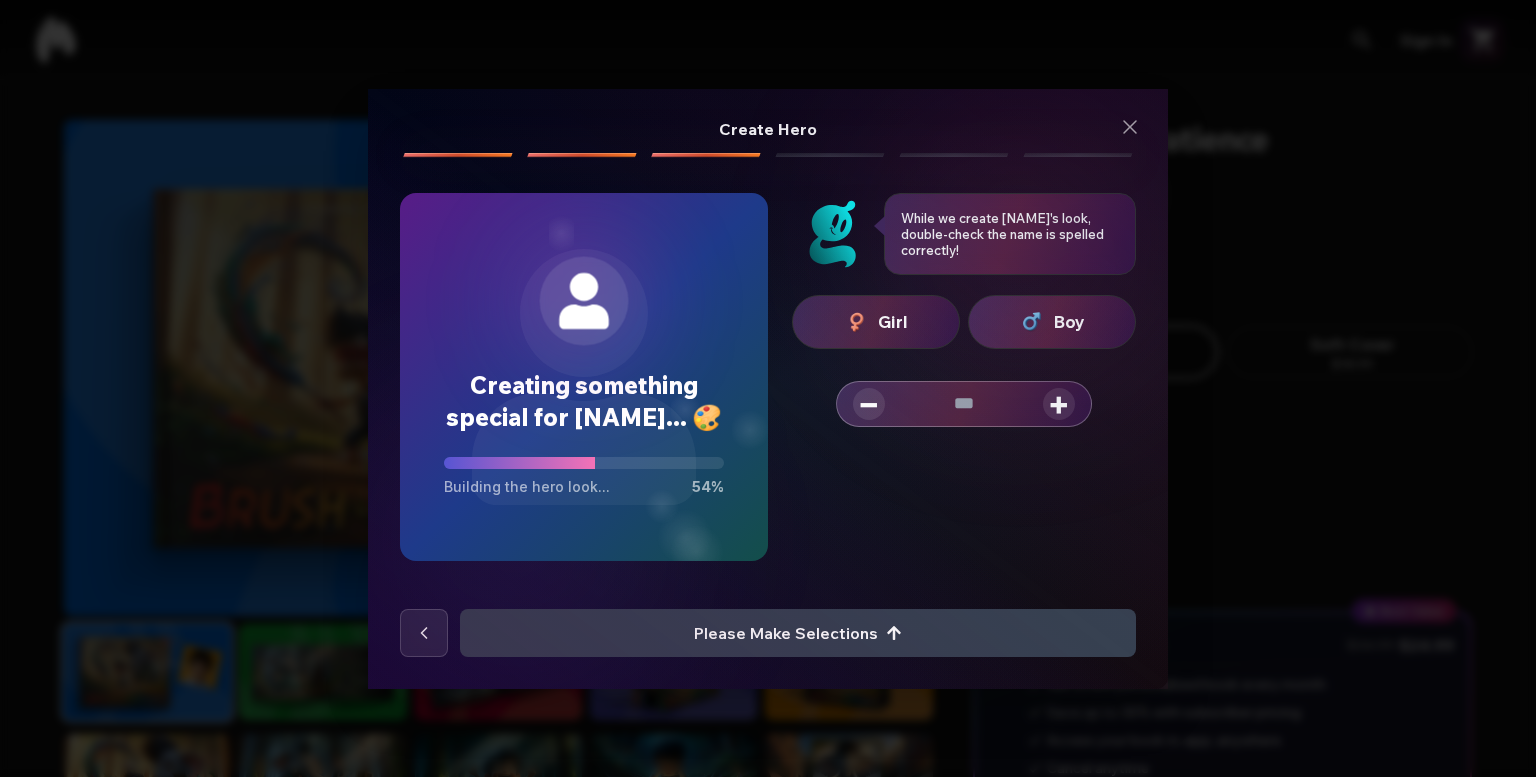 click on "Girl Boy − * +" at bounding box center (964, 444) 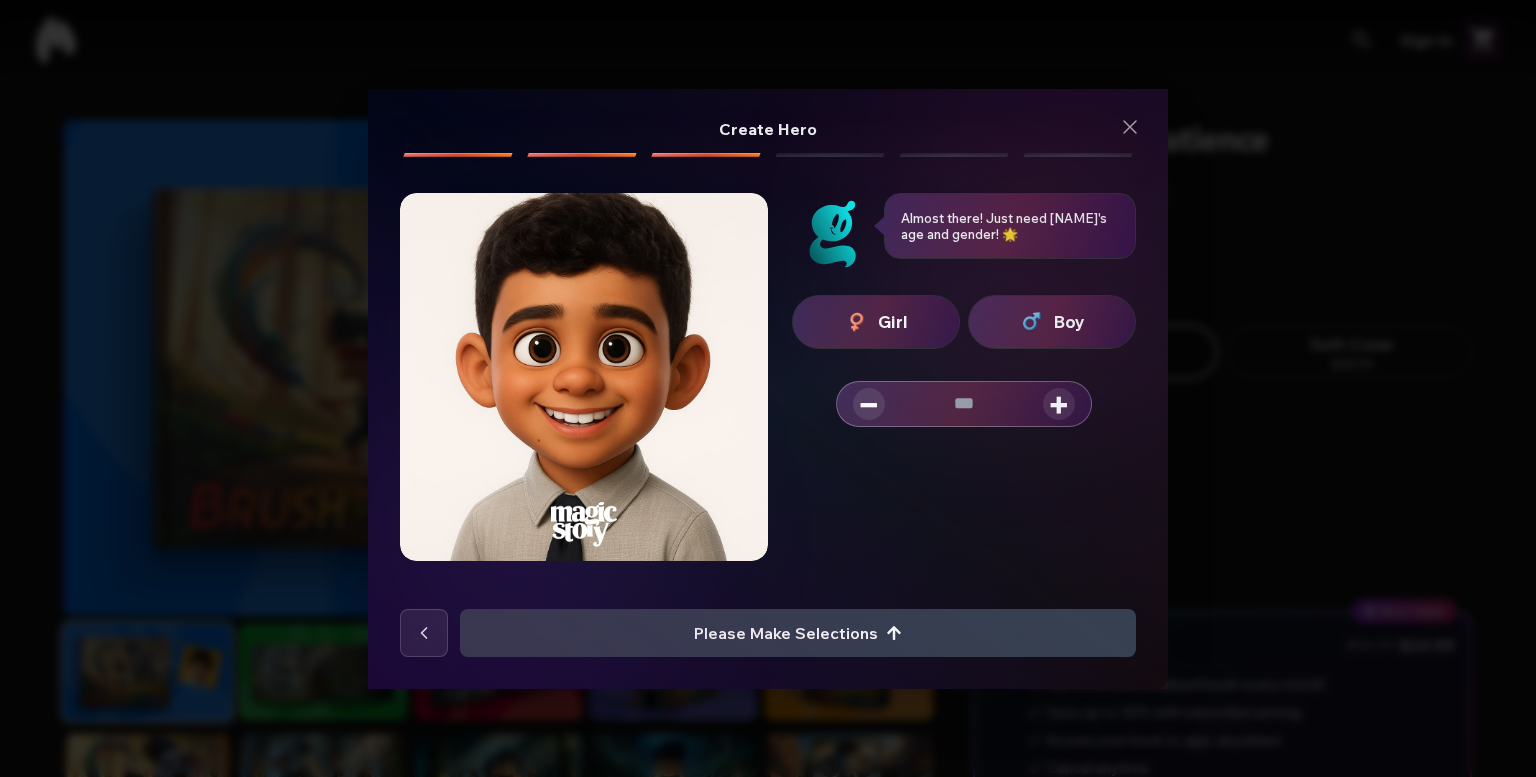 click at bounding box center (584, 377) 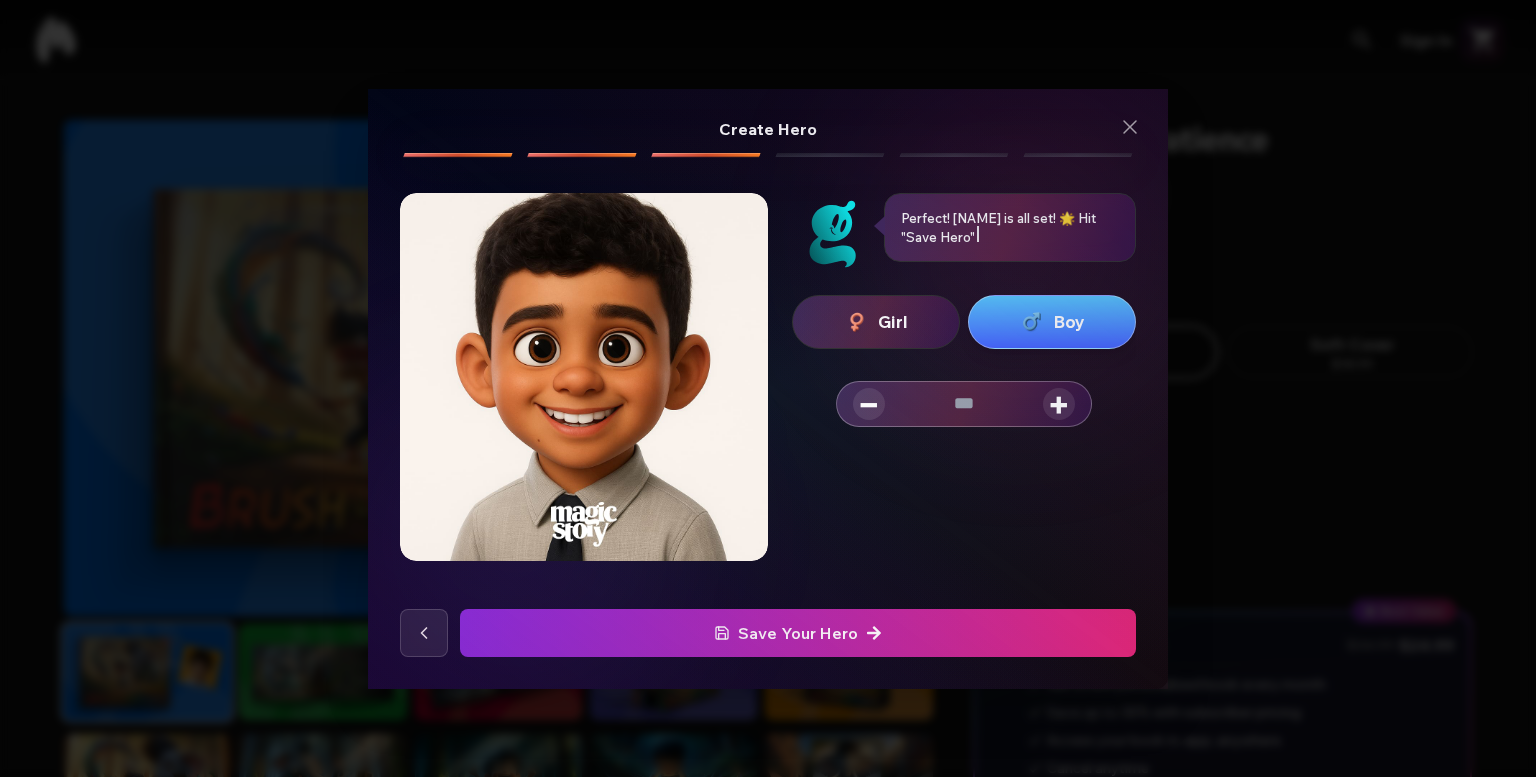click at bounding box center [798, 633] 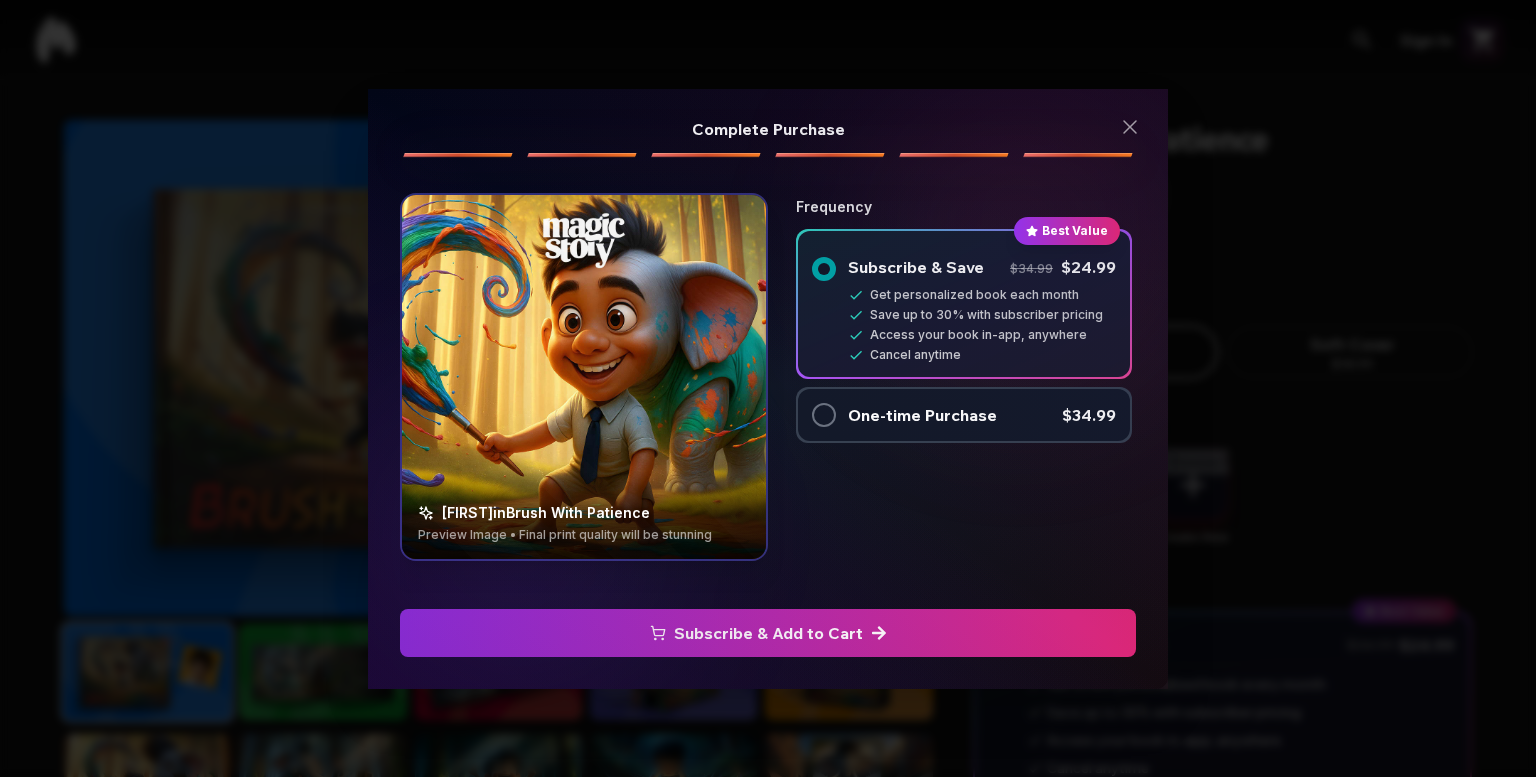 click at bounding box center (584, 377) 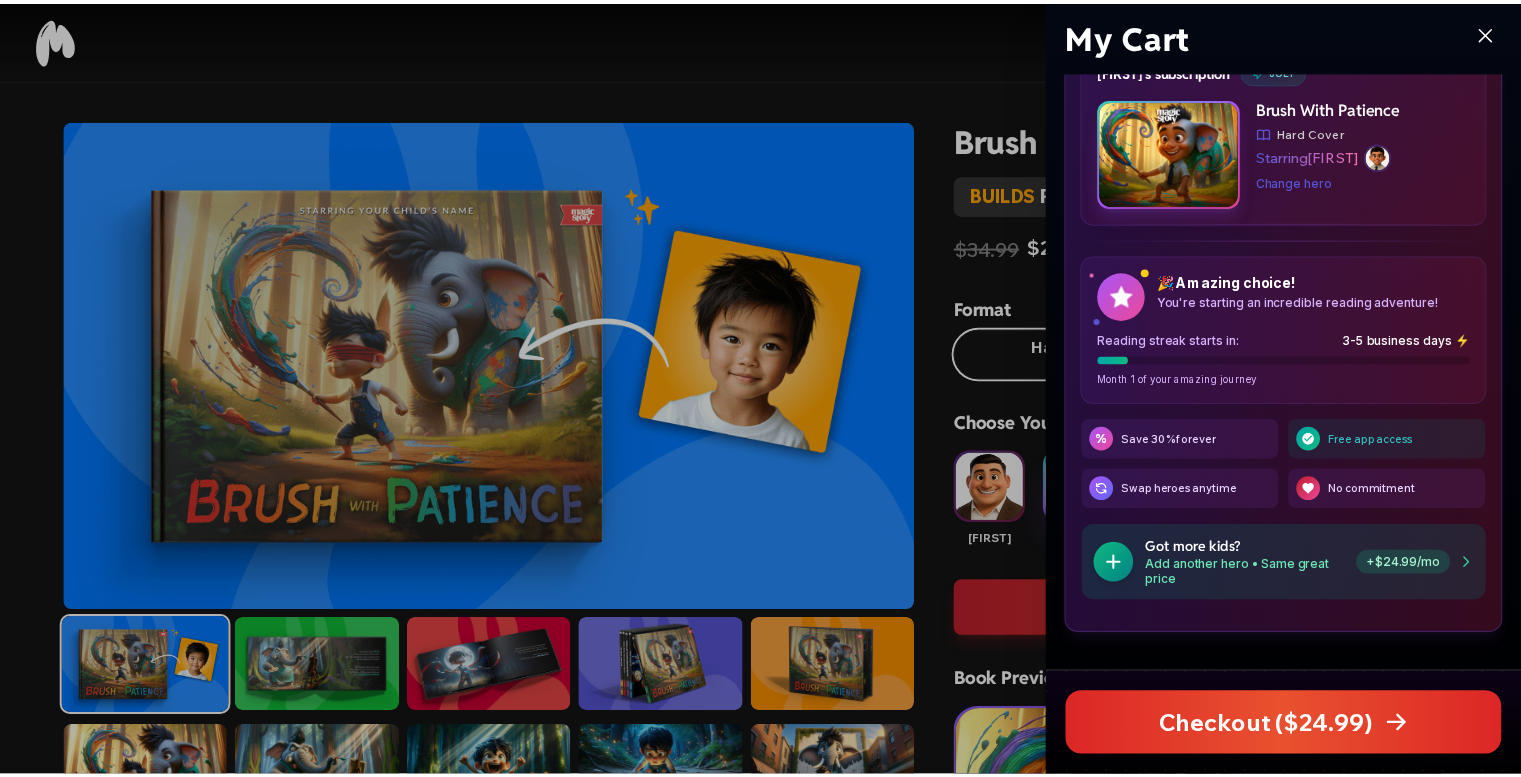 scroll, scrollTop: 0, scrollLeft: 0, axis: both 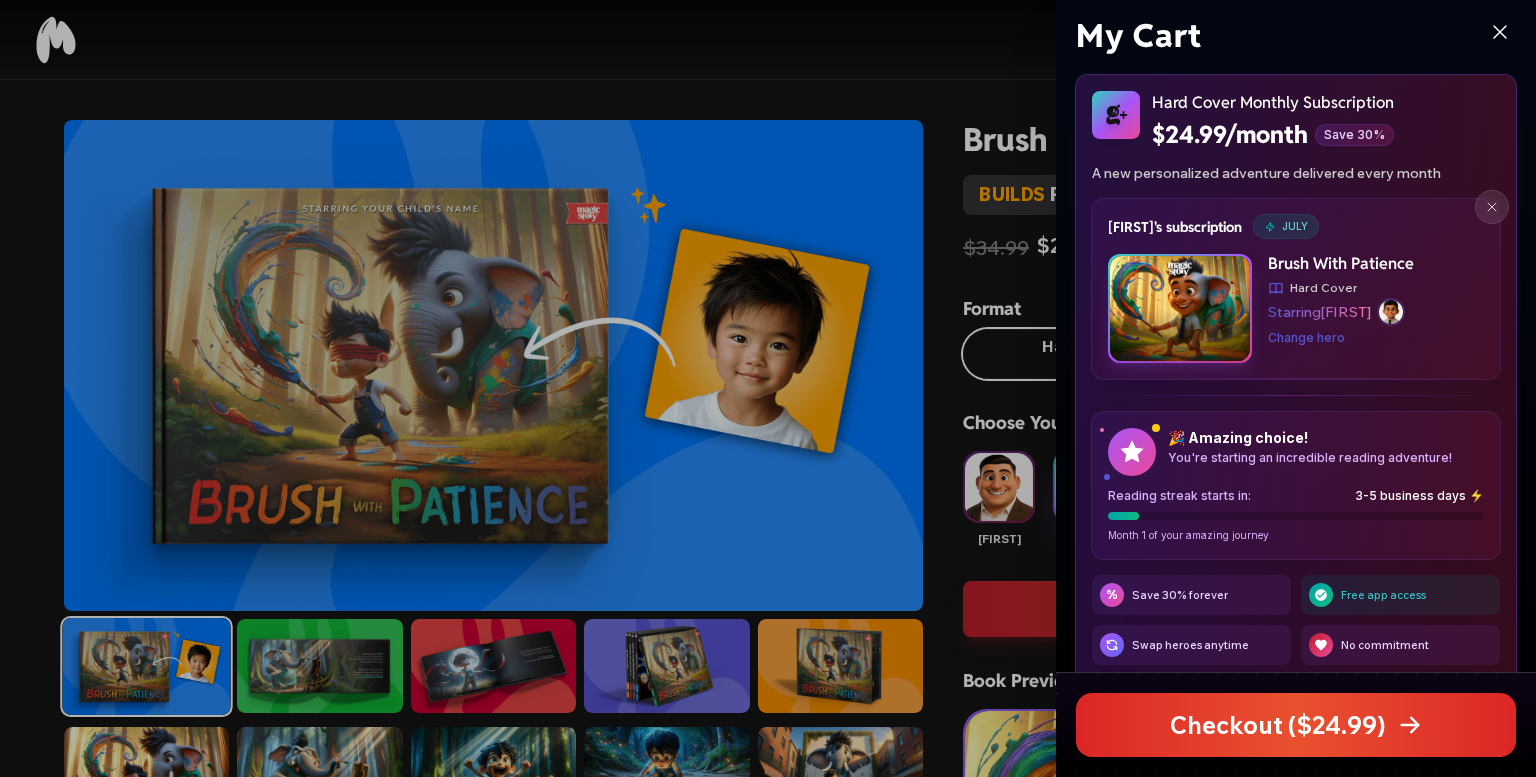 click at bounding box center (768, 388) 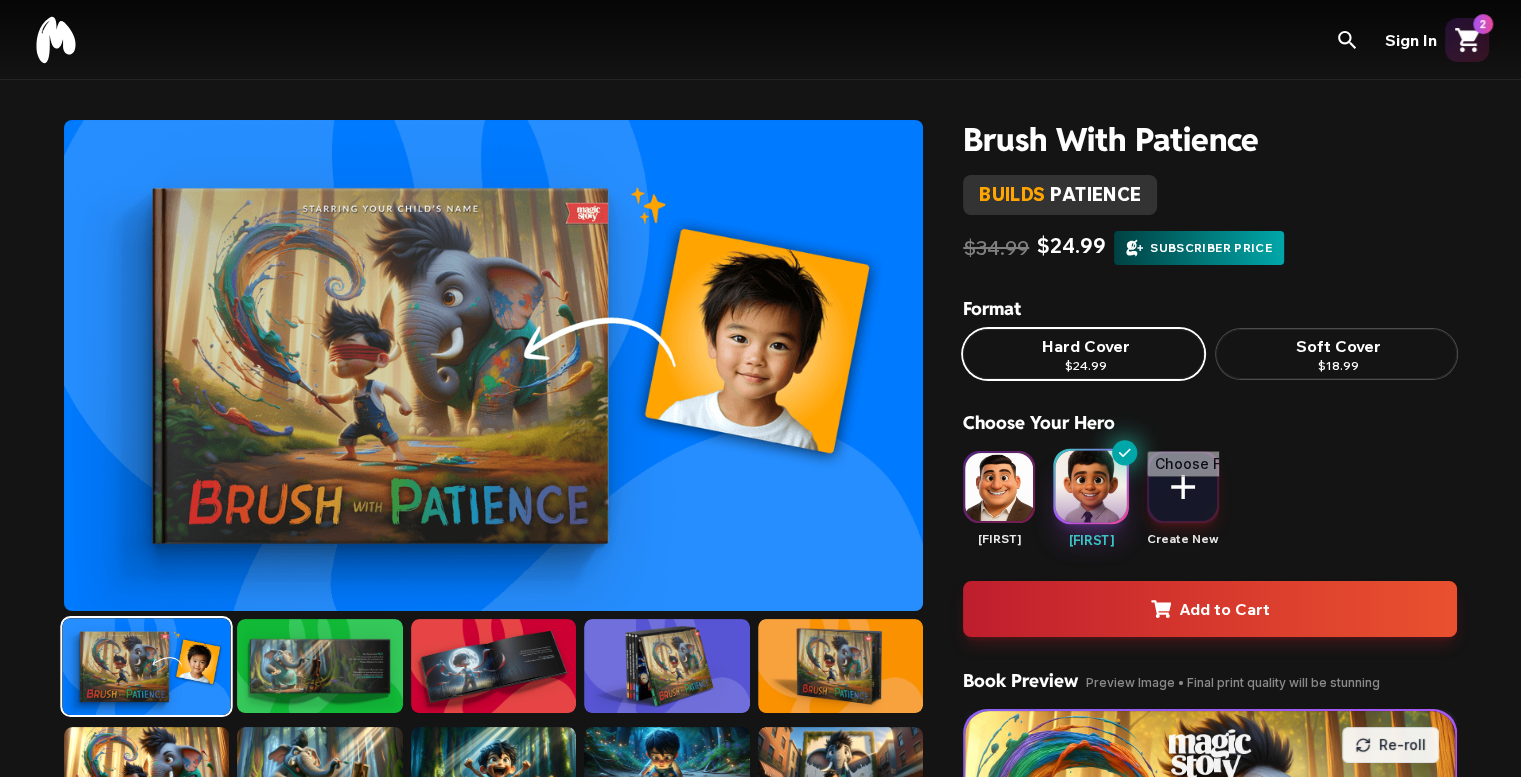 click at bounding box center (319, 666) 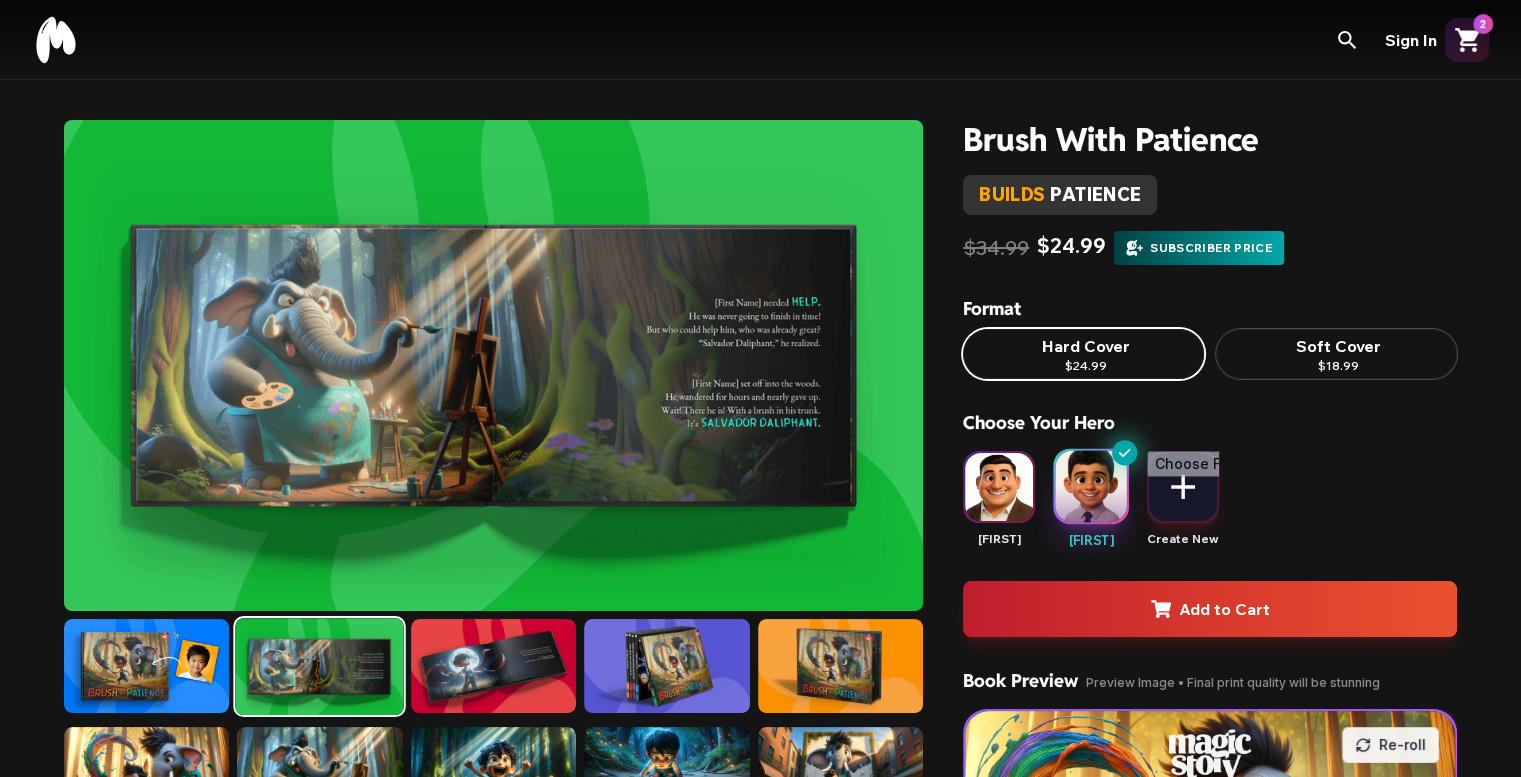 click at bounding box center [493, 666] 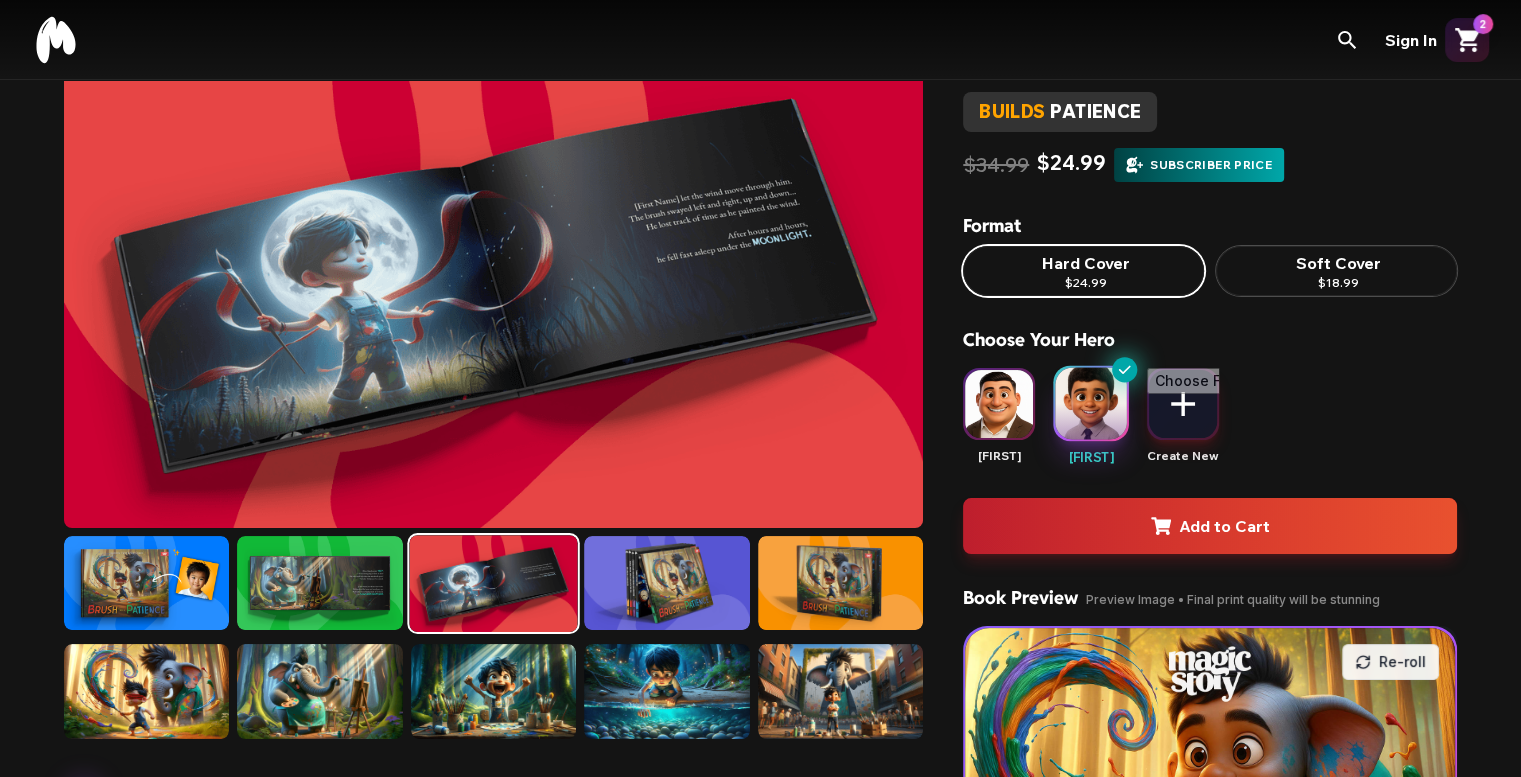 scroll, scrollTop: 100, scrollLeft: 0, axis: vertical 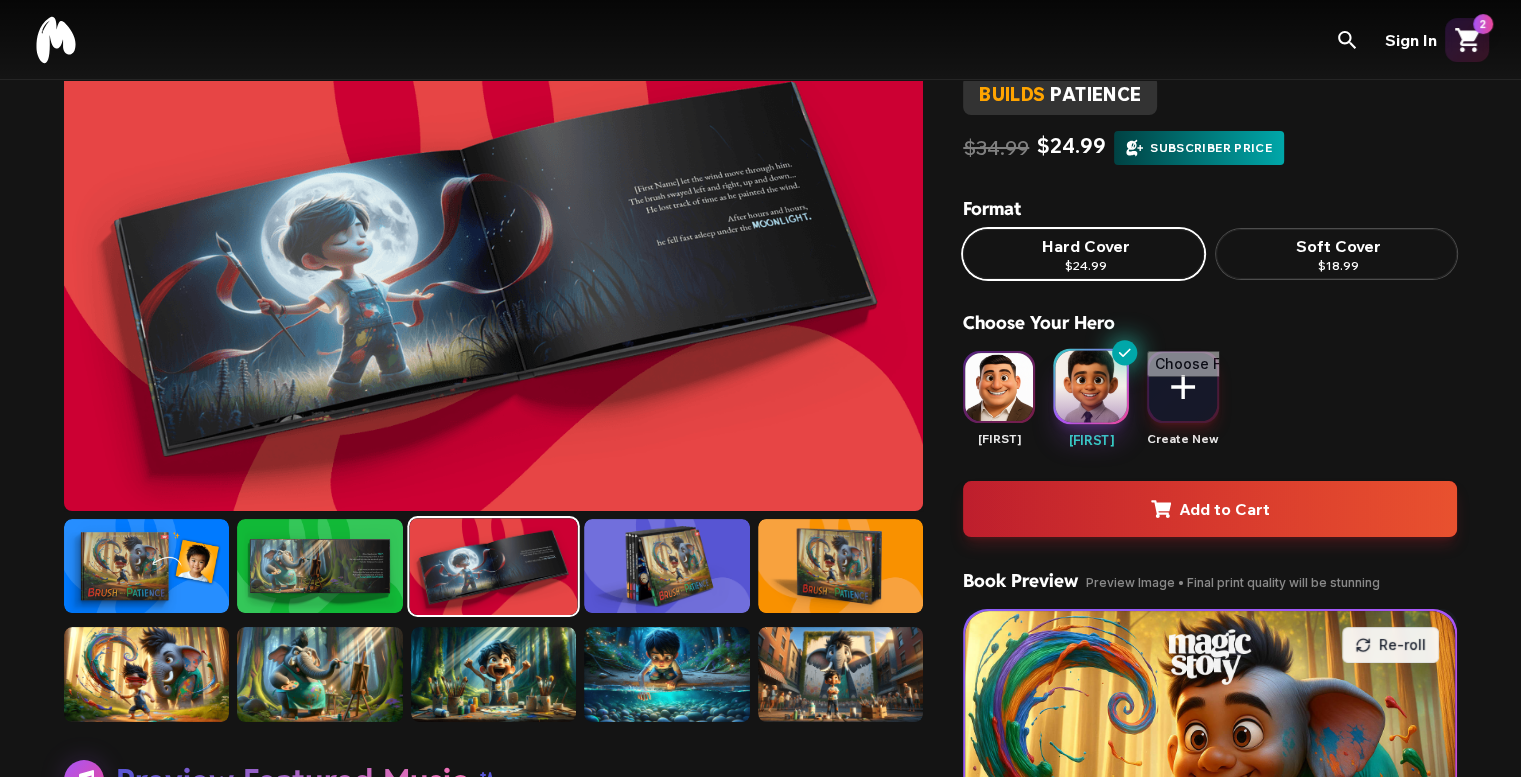 click at bounding box center (666, 566) 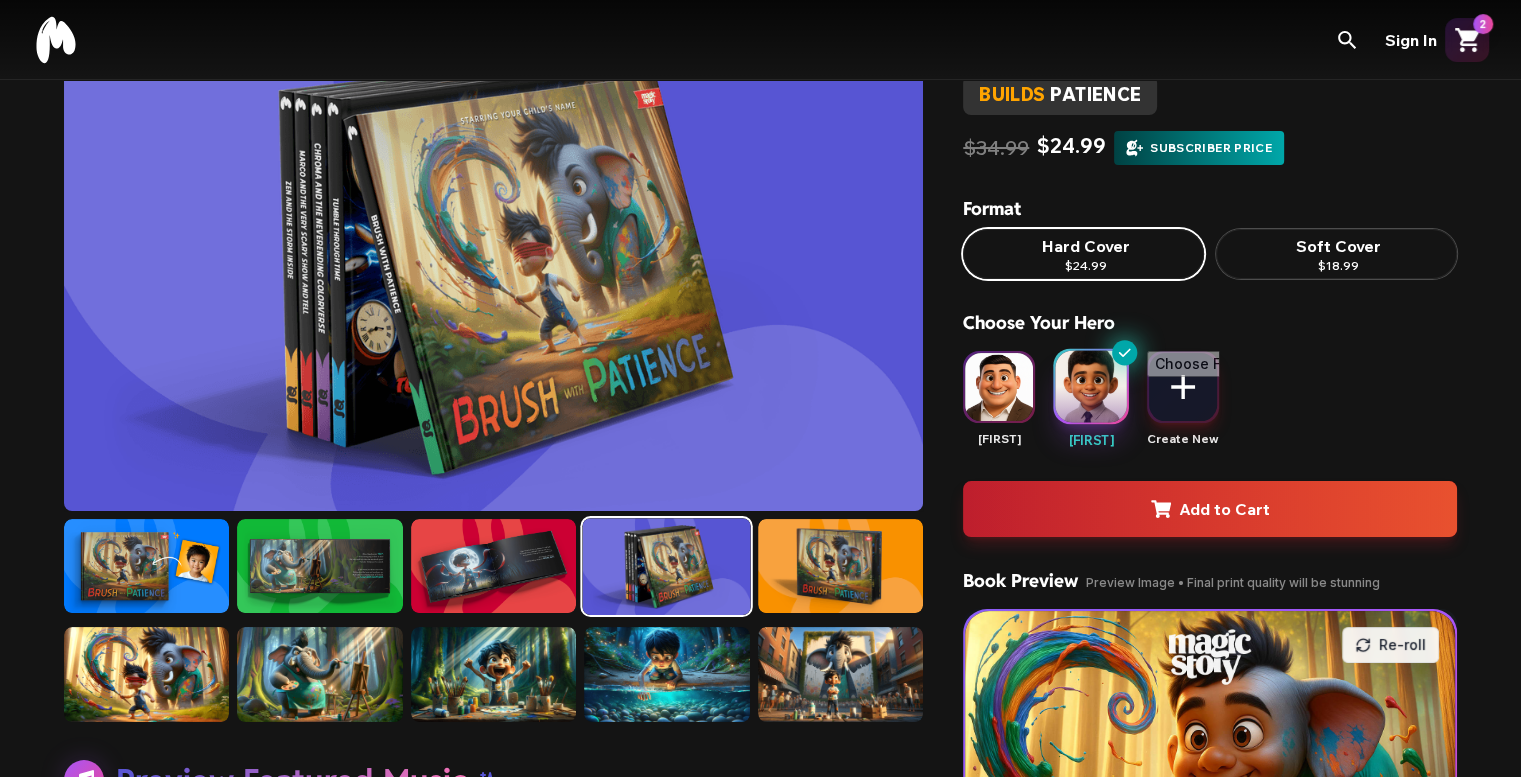 click at bounding box center (146, 674) 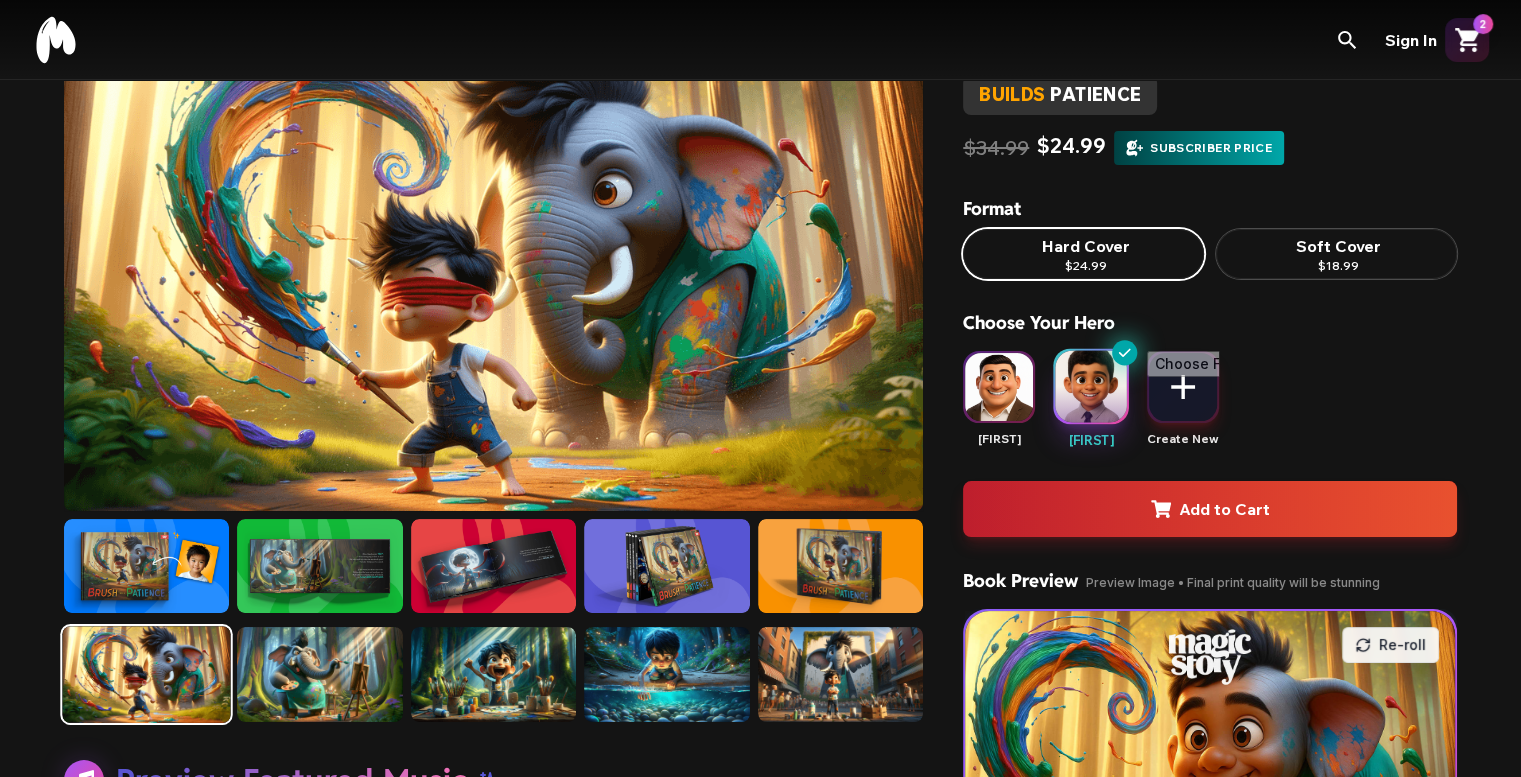 click at bounding box center [493, 674] 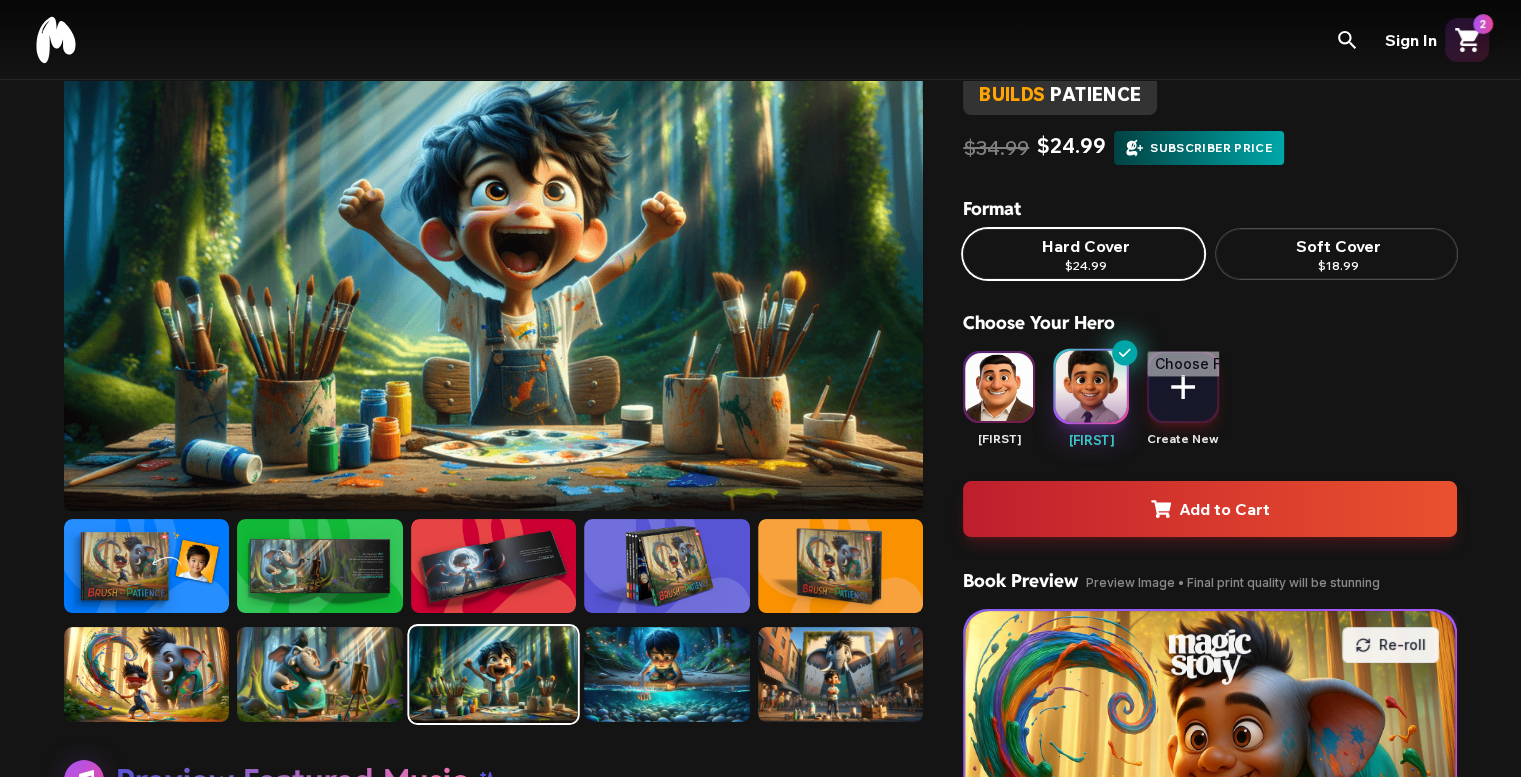 click at bounding box center [666, 674] 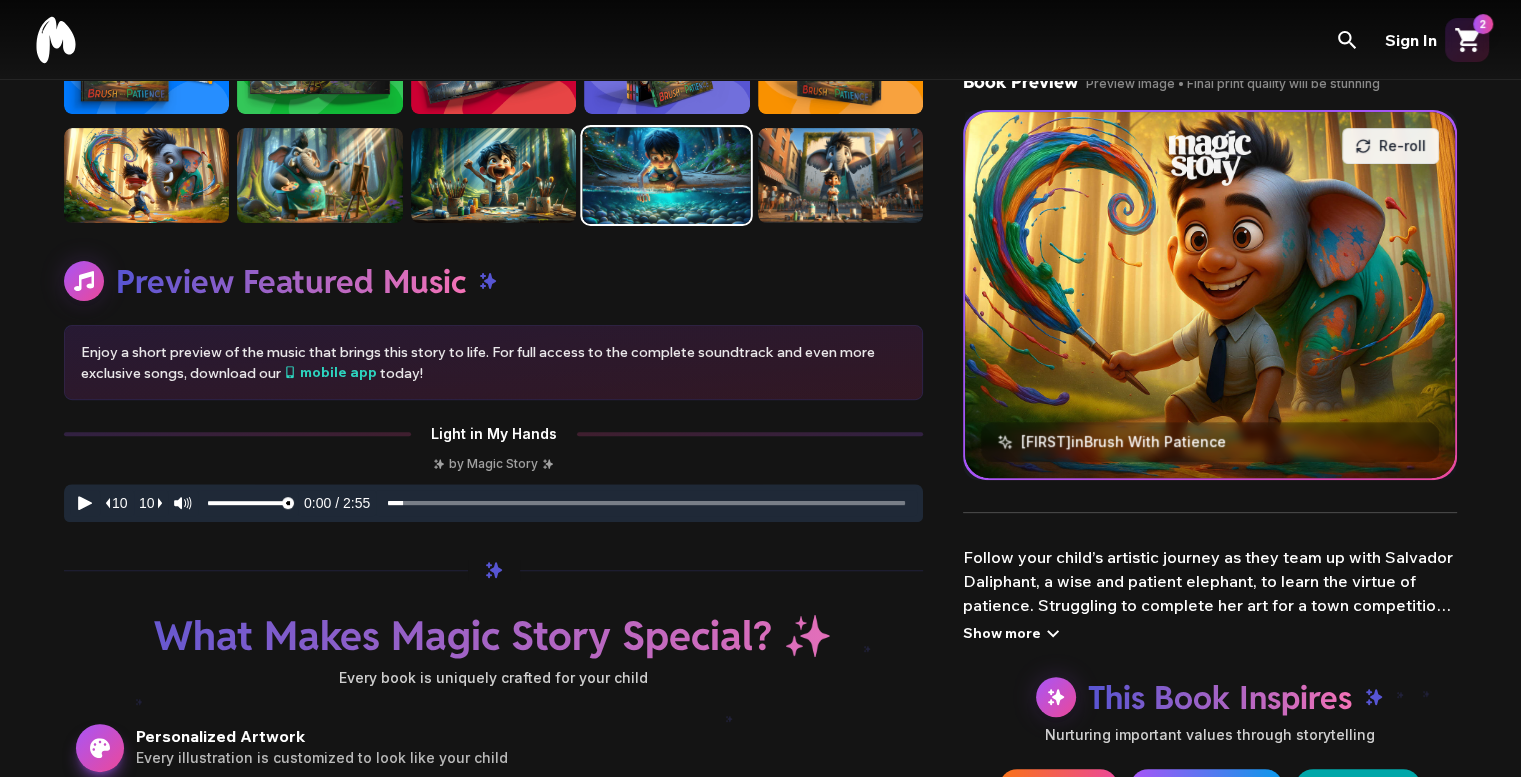 scroll, scrollTop: 600, scrollLeft: 0, axis: vertical 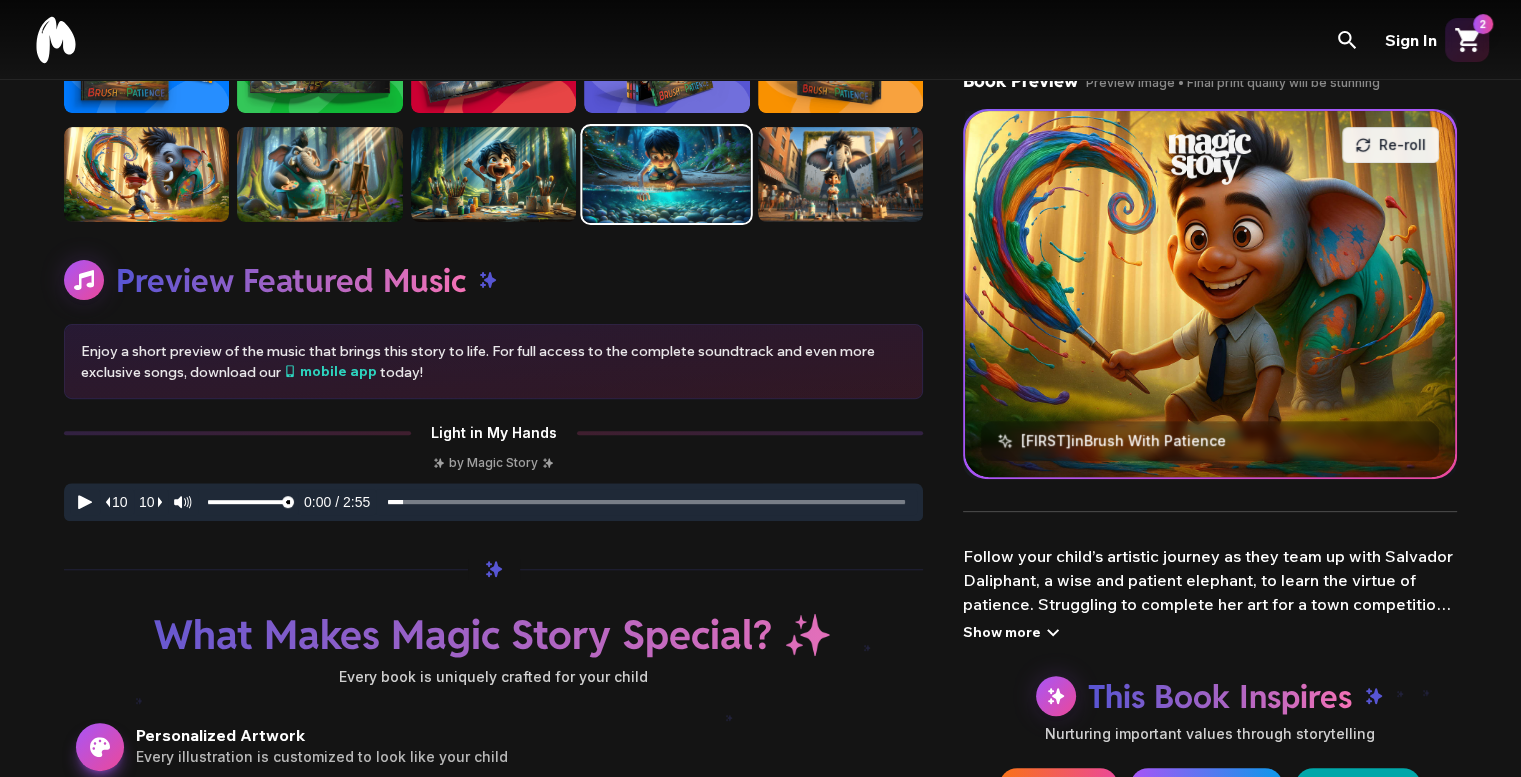 click 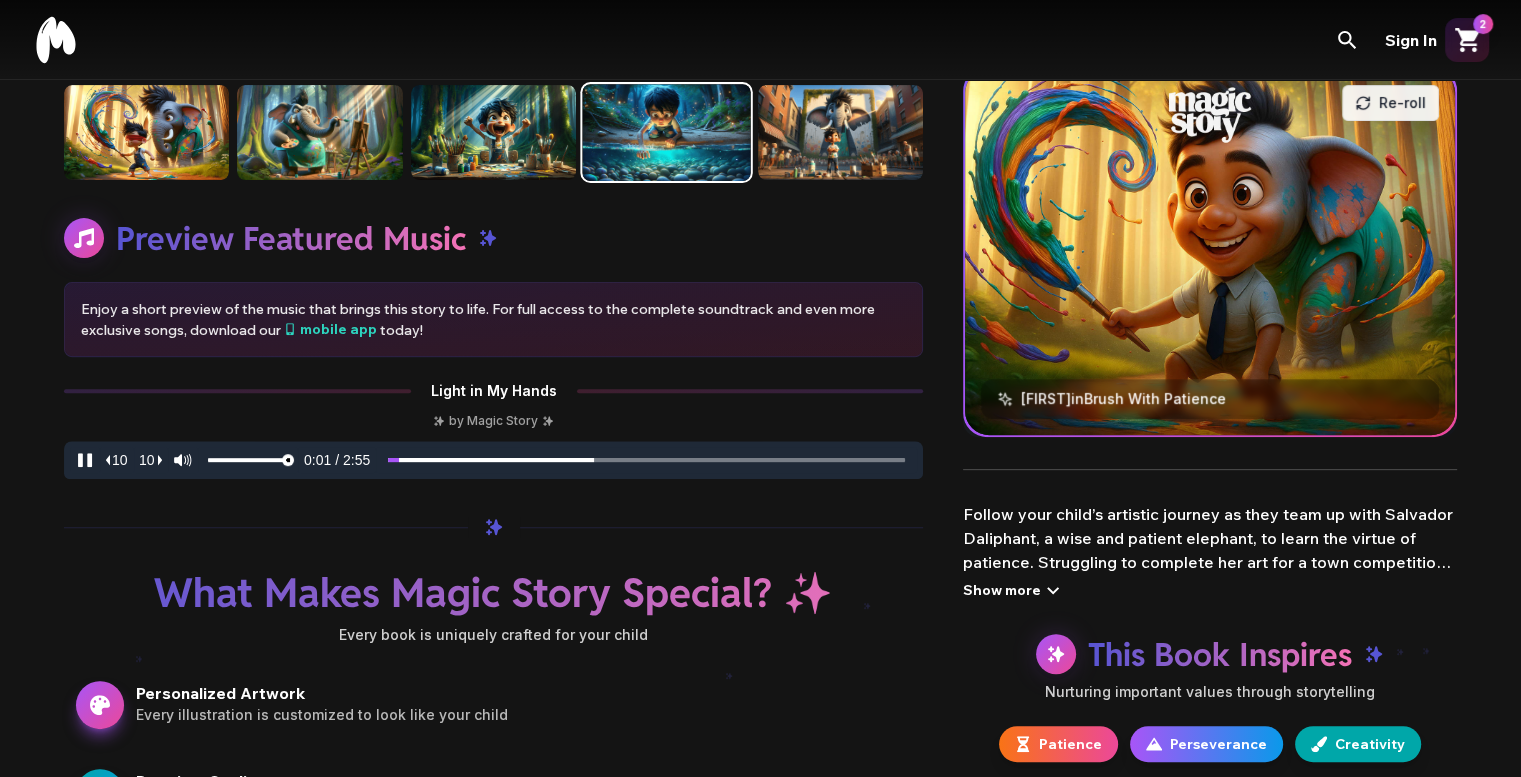 scroll, scrollTop: 600, scrollLeft: 0, axis: vertical 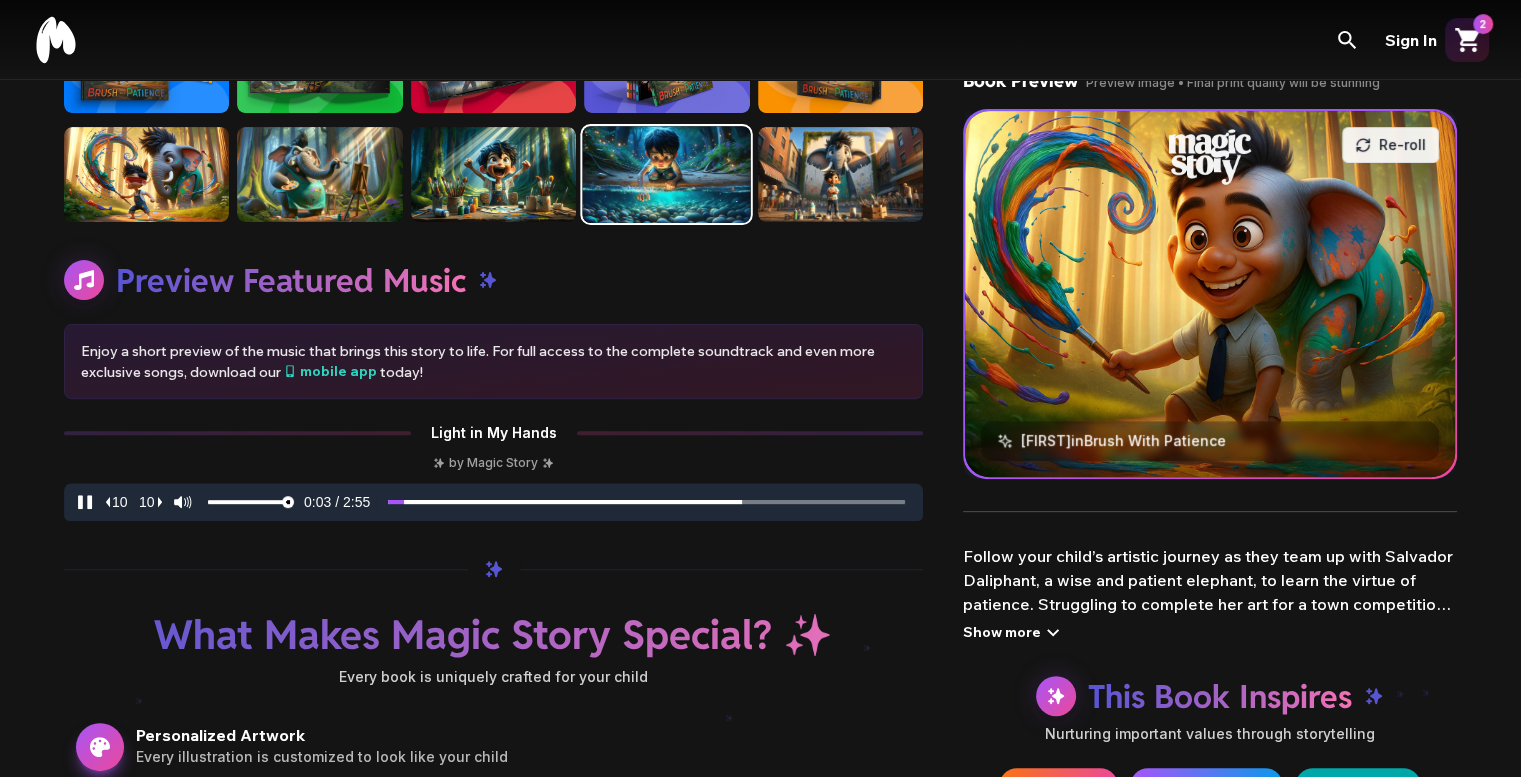 click 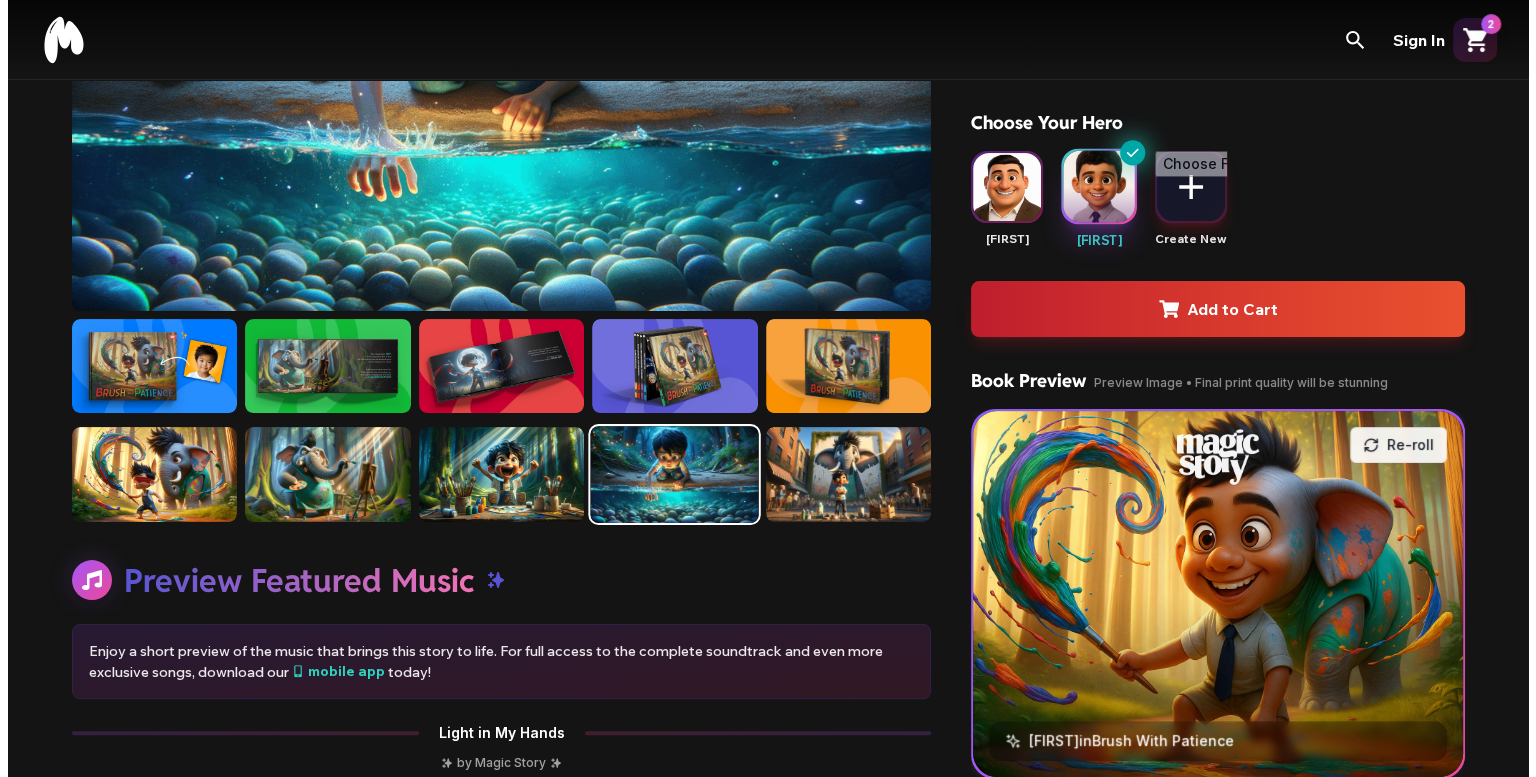 scroll, scrollTop: 0, scrollLeft: 0, axis: both 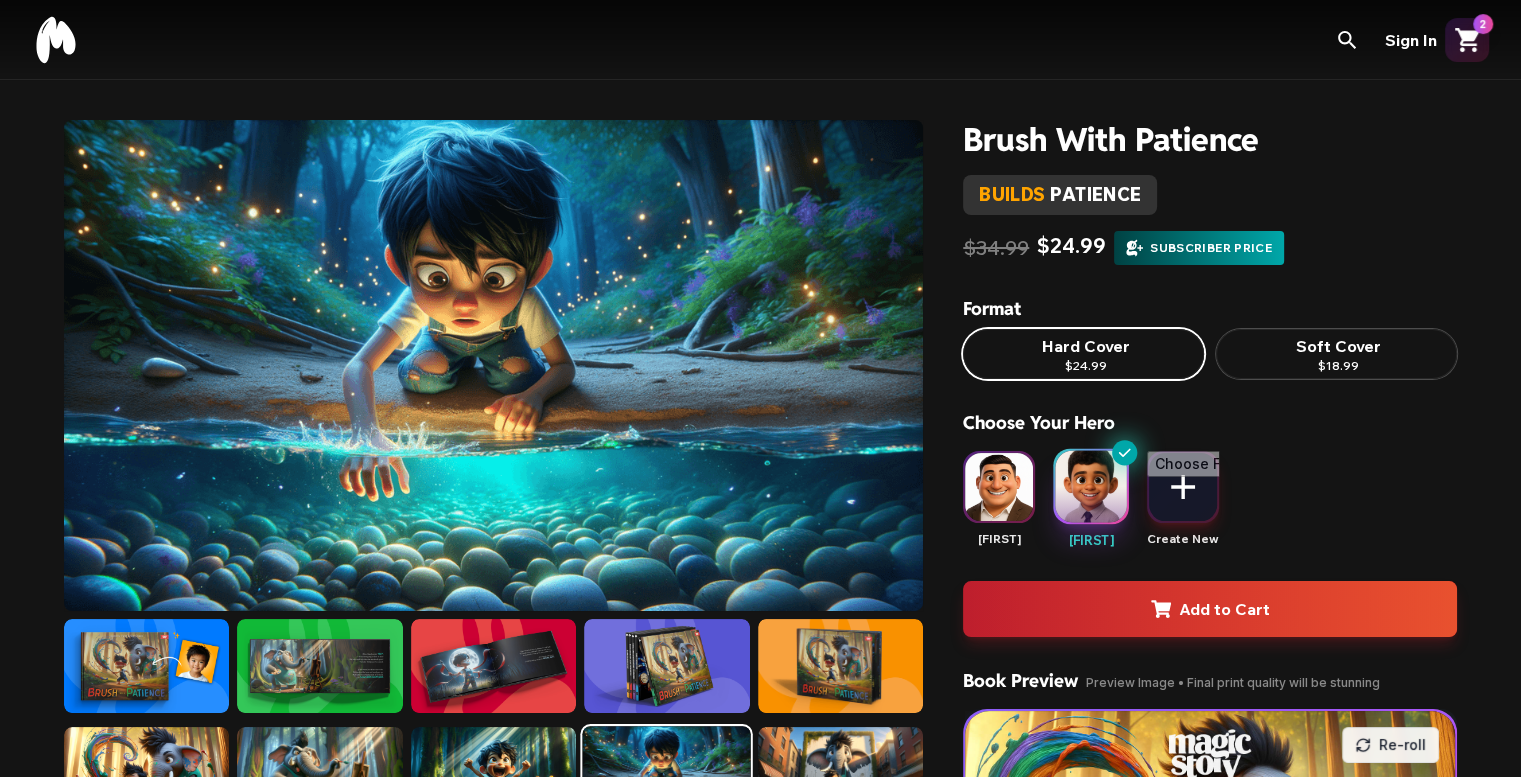 click on "Add to Cart" at bounding box center [1210, 609] 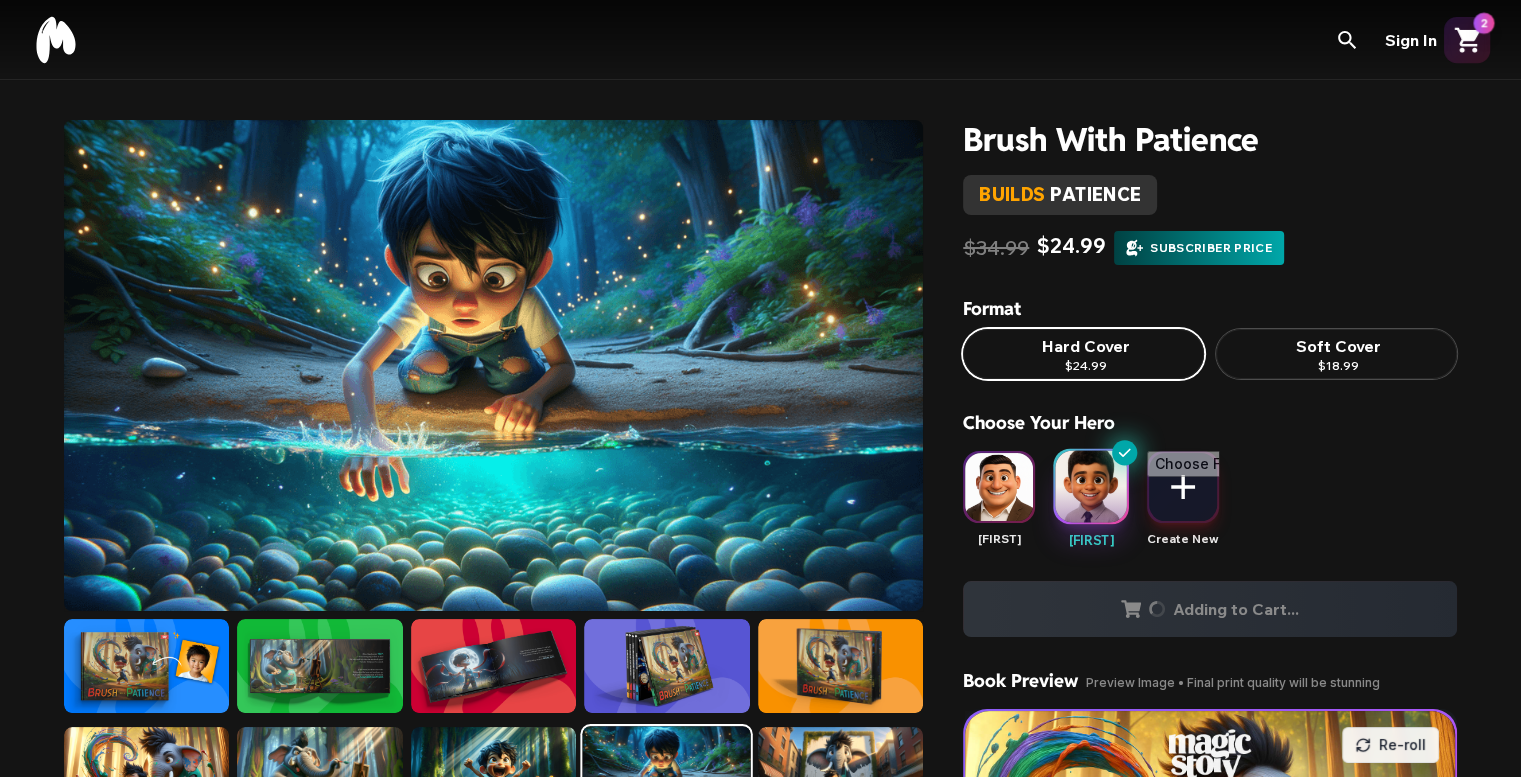 click 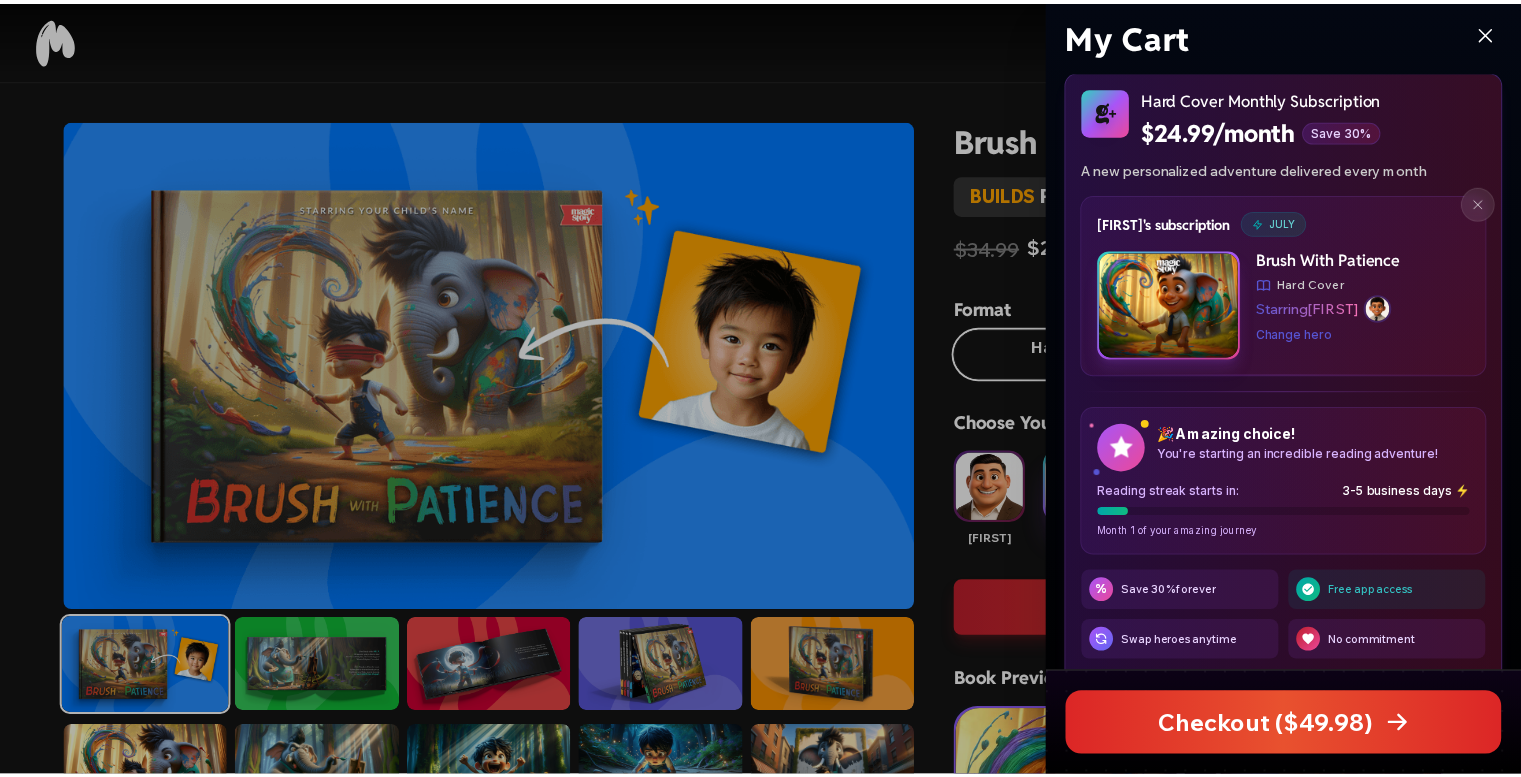 scroll, scrollTop: 0, scrollLeft: 0, axis: both 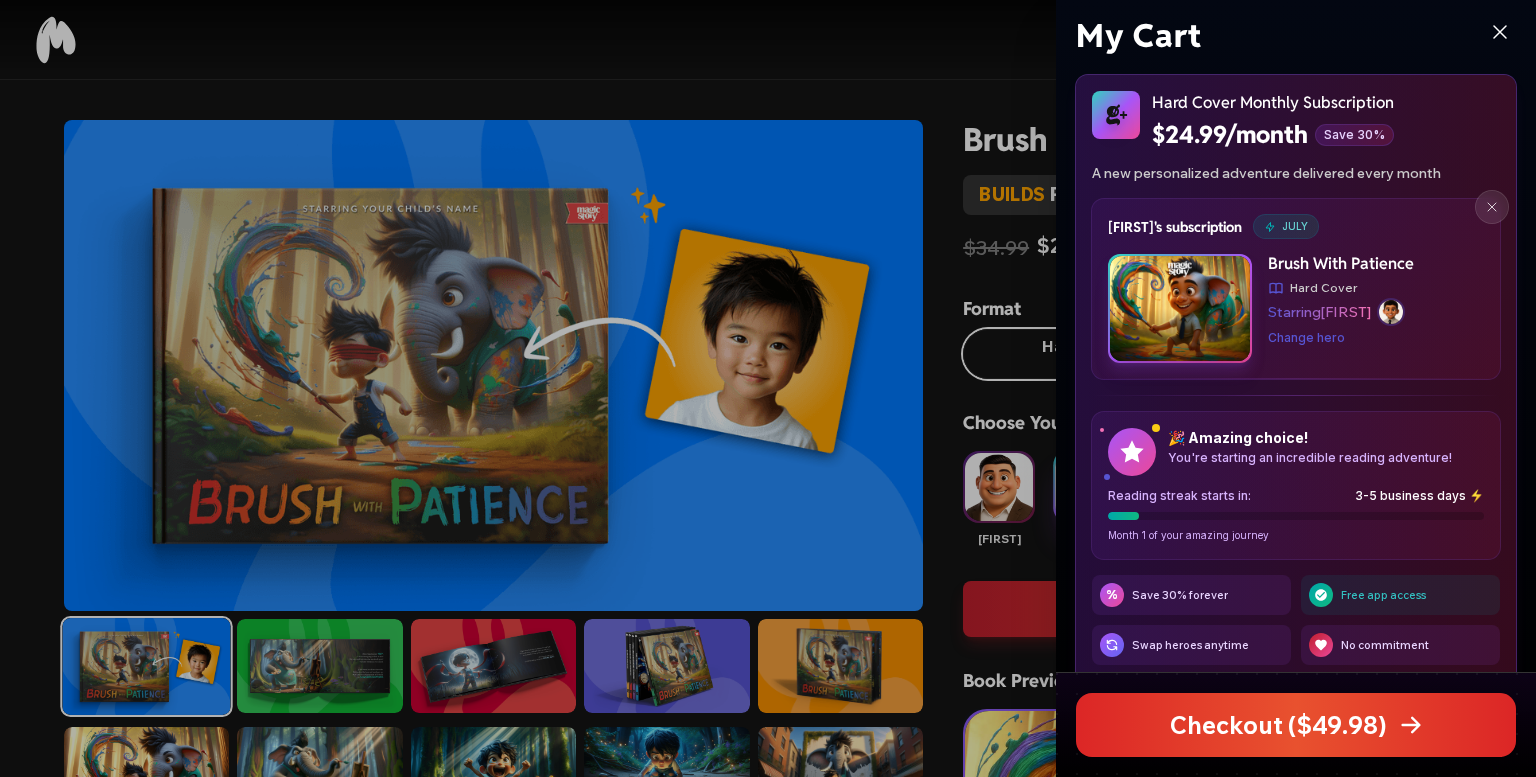 click 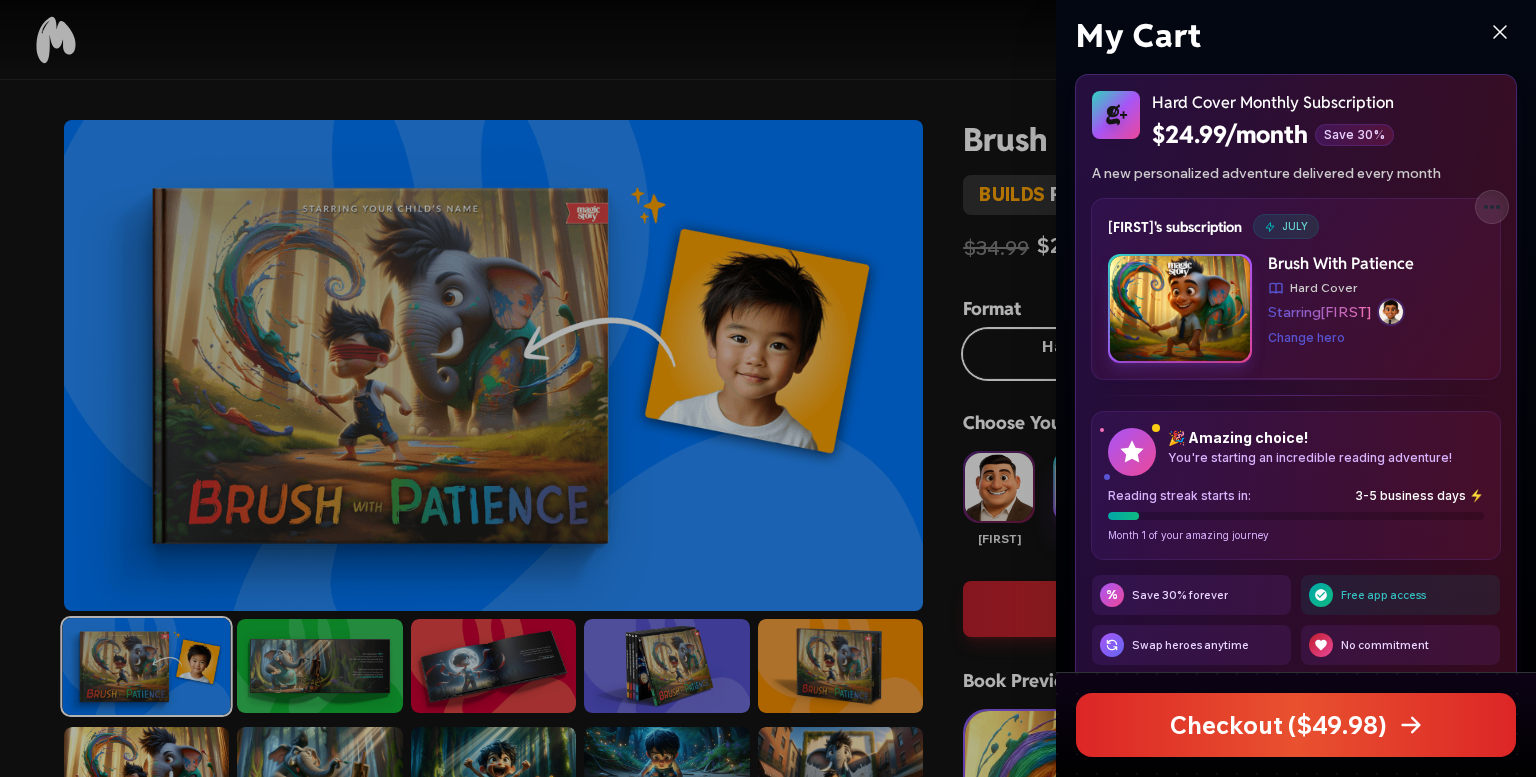click 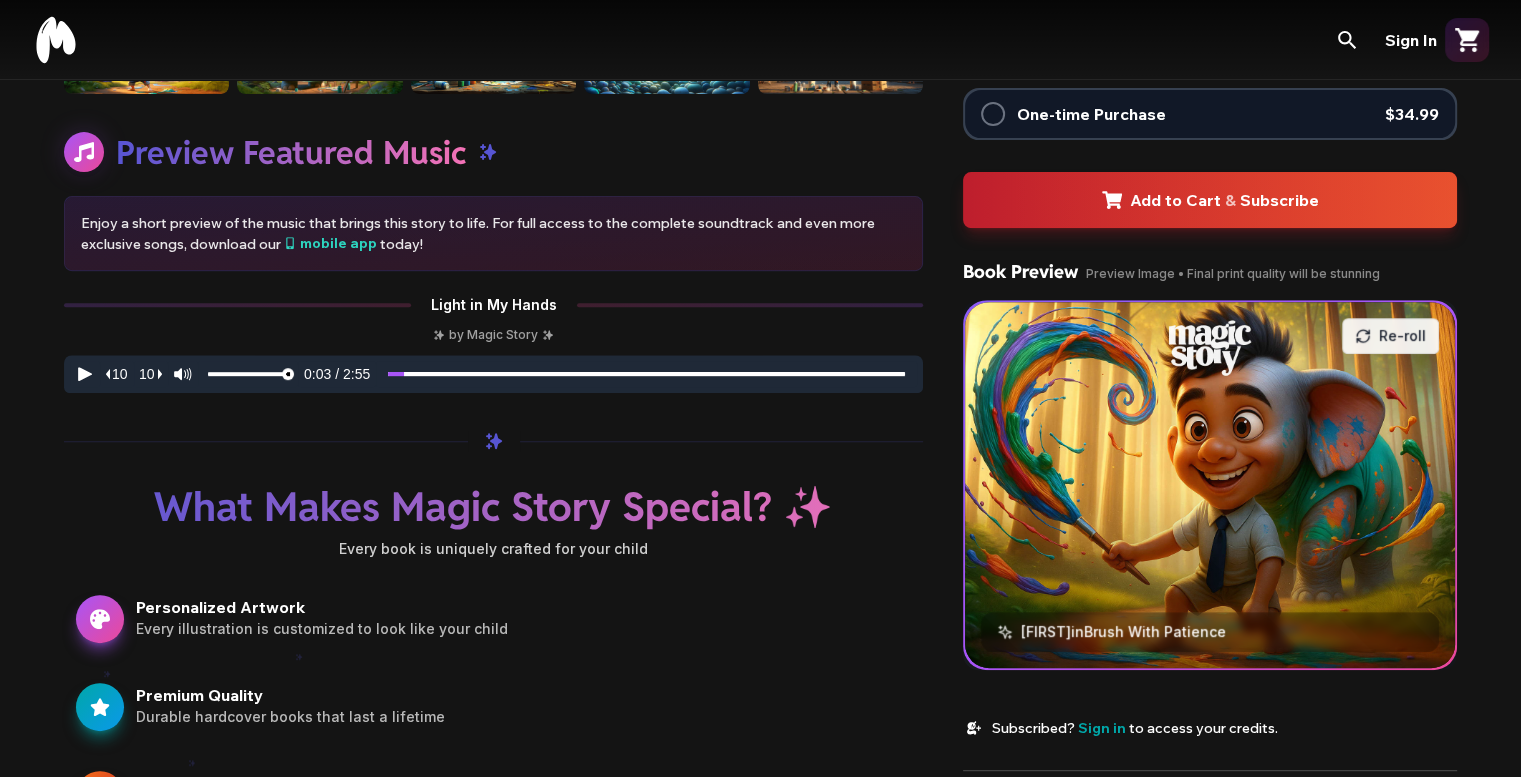 scroll, scrollTop: 800, scrollLeft: 0, axis: vertical 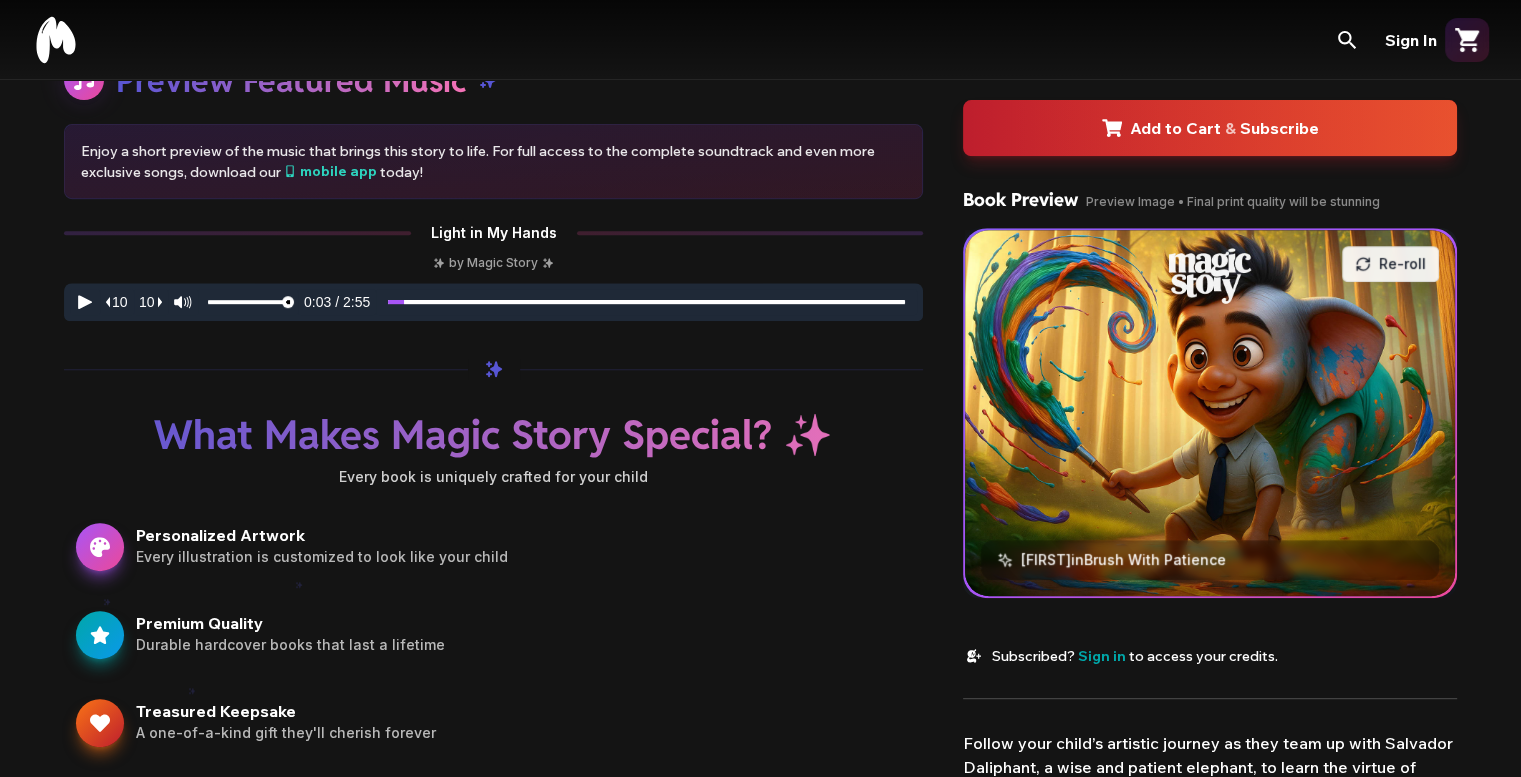 click at bounding box center [1210, 413] 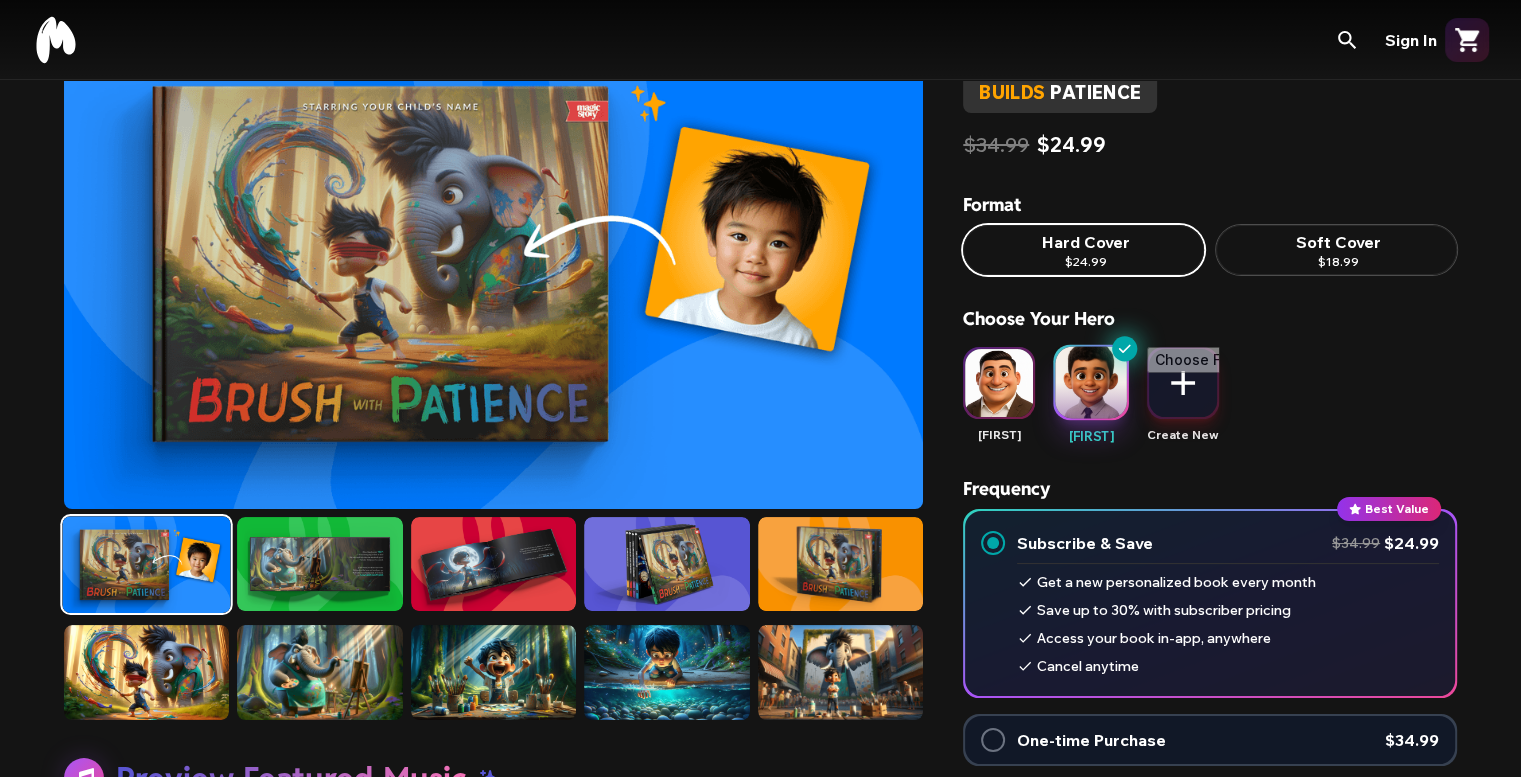 scroll, scrollTop: 100, scrollLeft: 0, axis: vertical 